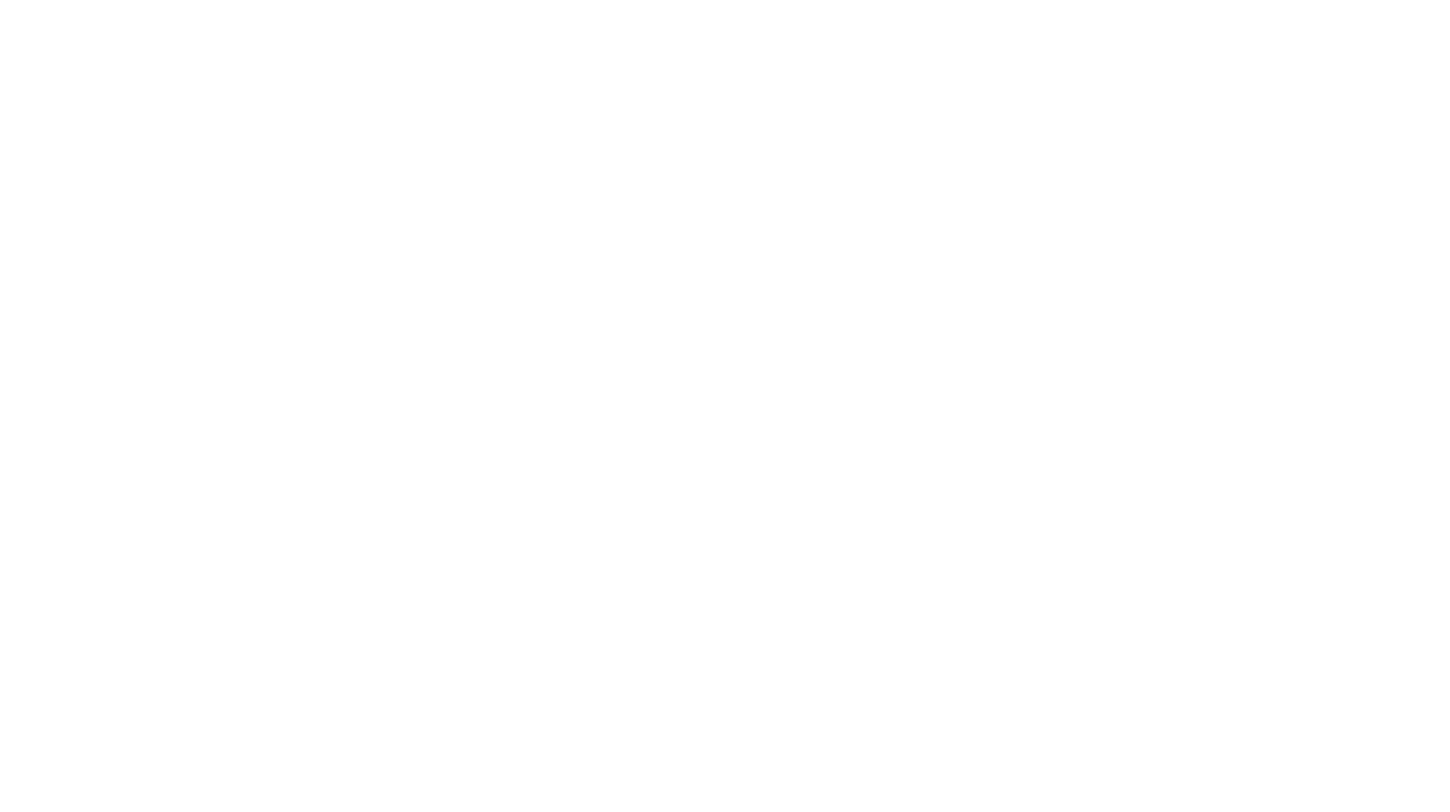 scroll, scrollTop: 0, scrollLeft: 0, axis: both 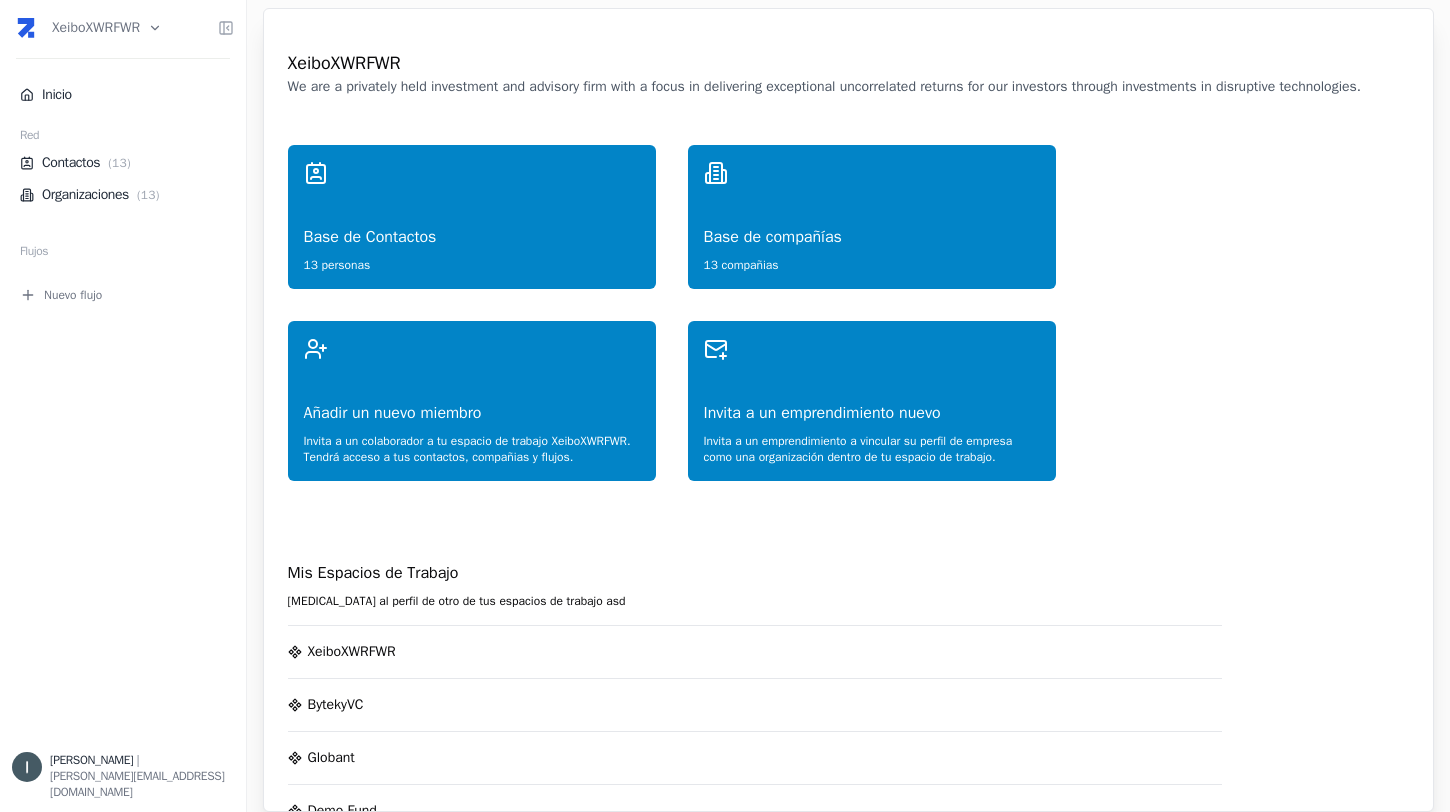 click on "XeiboXWRFWR Inicio Red Contactos ( 13 ) Organizaciones ( 13 ) Flujos Nuevo flujo [PERSON_NAME]   |  [PERSON_NAME][EMAIL_ADDRESS][DOMAIN_NAME] XeiboXWRFWR We are a privately held investment and advisory firm with a focus in delivering exceptional uncorrelated returns for our investors through investments in disruptive technologies. Base de Contactos 13   personas Base de compañías 13   compañias Añadir un nuevo miembro Invita a un colaborador a tu espacio de trabajo   XeiboXWRFWR . Tendrá acceso a tus contactos, compañias y flujos. Invita a un emprendimiento nuevo Invita a un emprendimiento a vincular su perfil de empresa como una organización dentro de tu espacio de trabajo. Mis Espacios de Trabajo [MEDICAL_DATA] al perfil de otro de tus espacios de trabajo   asd XeiboXWRFWR BytekyVC Globant Demo Fund APEP Demo Zite - Workspace D Xeibo Ventures TCA Alpha Solaris Cache Ventures Microsoft AI LAB Demo Workspace IAE - Comite  Vefy - Demo Newtopia VC MB Holding Americas Partnership Investor Network - InApep [PERSON_NAME] Portfolio IAE" at bounding box center (725, 406) 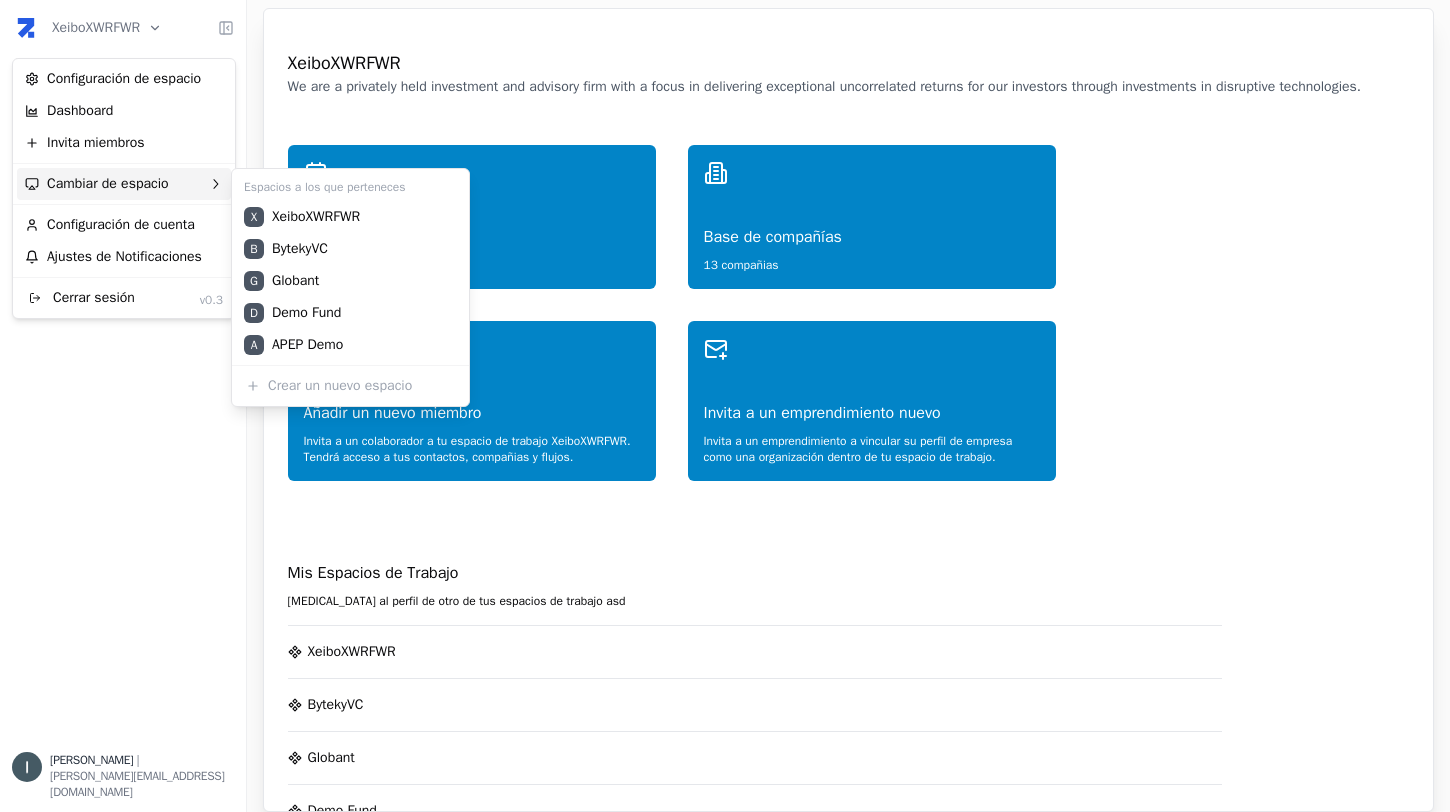 click on "Cambiar de espacio" at bounding box center (124, 184) 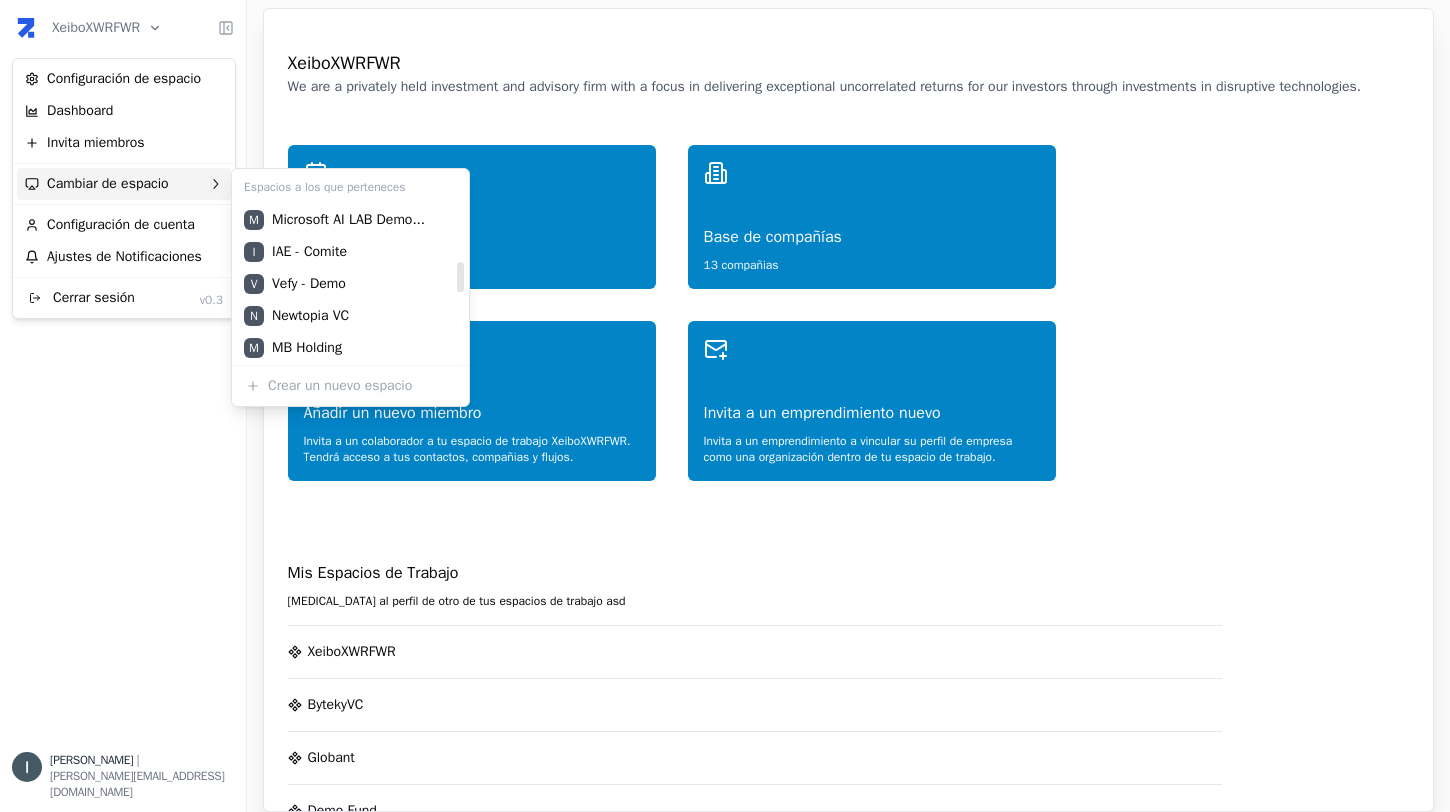 scroll, scrollTop: 315, scrollLeft: 0, axis: vertical 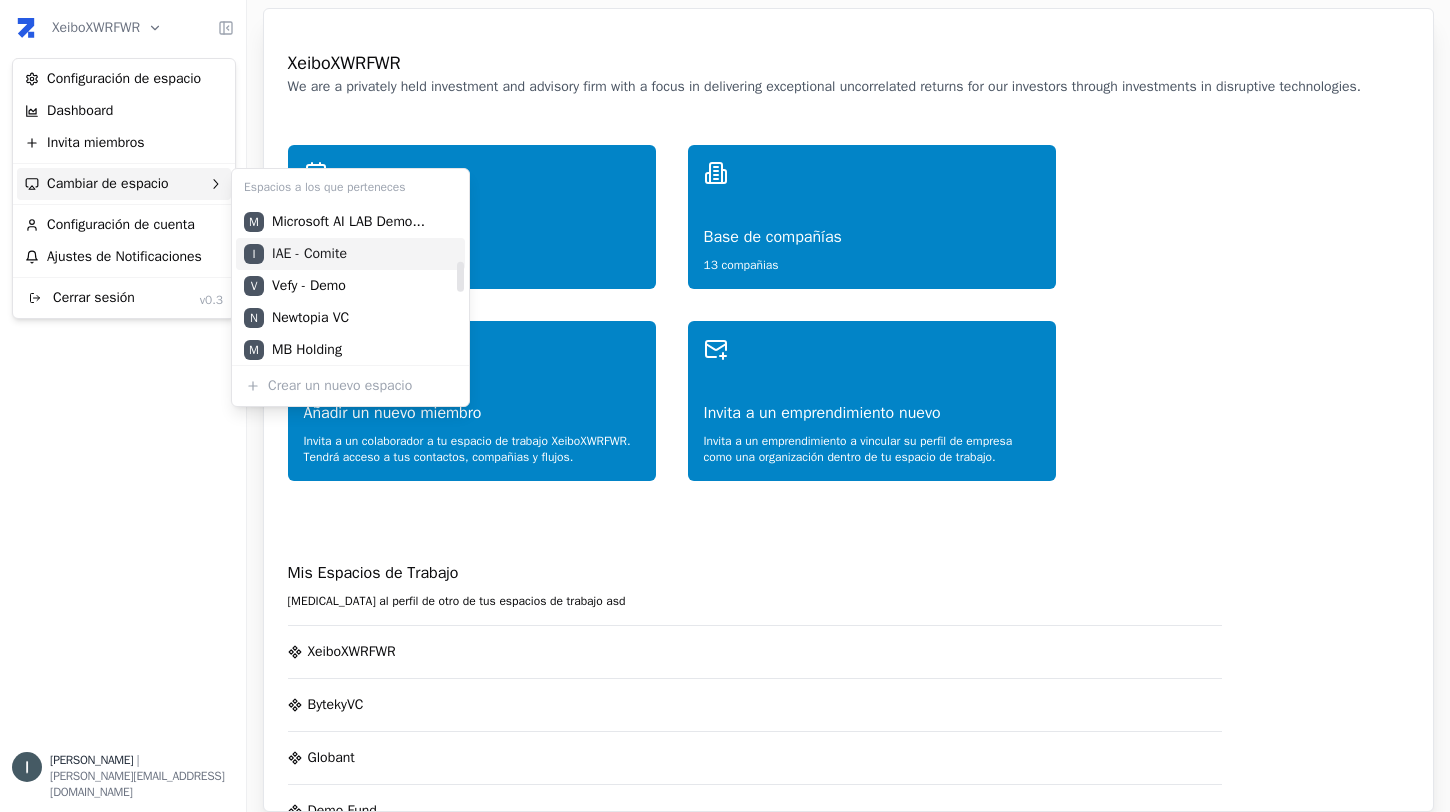 click on "I IAE - Comite" at bounding box center (350, 254) 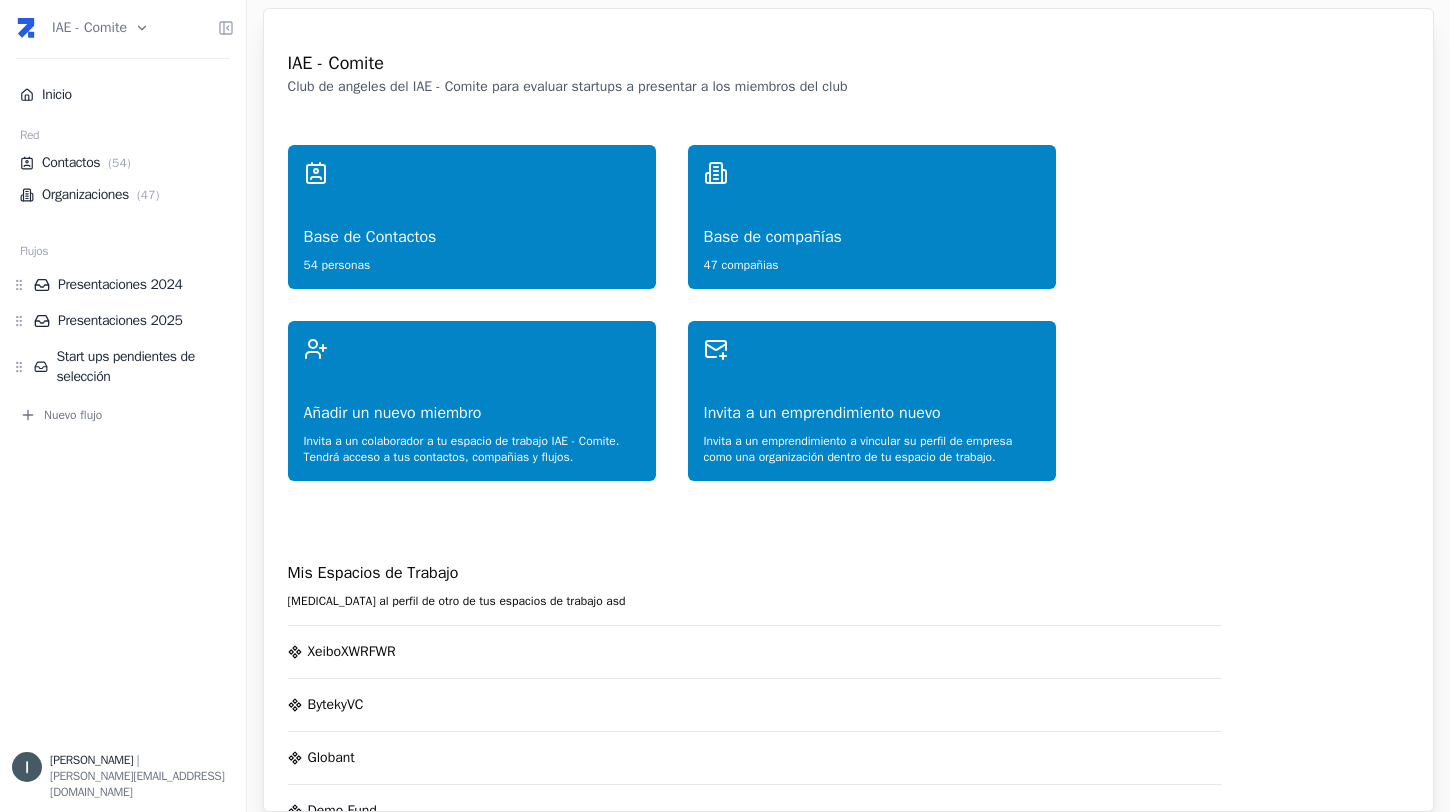 click on "IAE - Comite  Inicio Red Contactos ( 54 ) Organizaciones ( 47 ) Flujos Presentaciones 2024 Presentaciones 2025 Start ups pendientes de selección Nuevo flujo [PERSON_NAME]   |  [PERSON_NAME][EMAIL_ADDRESS][DOMAIN_NAME] IAE - Comite  Club de angeles del IAE - Comite para evaluar startups a presentar a los miembros del club Base de Contactos 54   personas Base de compañías 47   compañias Añadir un nuevo miembro Invita a un colaborador a tu espacio de trabajo   IAE - Comite  . Tendrá acceso a tus contactos, compañias y flujos. Invita a un emprendimiento nuevo Invita a un emprendimiento a vincular su perfil de empresa como una organización dentro de tu espacio de trabajo. Mis Espacios de Trabajo [MEDICAL_DATA] al perfil de otro de tus espacios de trabajo   asd XeiboXWRFWR BytekyVC Globant Demo Fund APEP Demo Zite - Workspace D Xeibo Ventures TCA Alpha Solaris Cache Ventures Microsoft AI LAB Demo Workspace IAE - Comite  Vefy - Demo Newtopia VC MB Holding Americas Partnership Investor Network - InApep [PERSON_NAME] Portfolio IAE  BAC IAE" at bounding box center (725, 406) 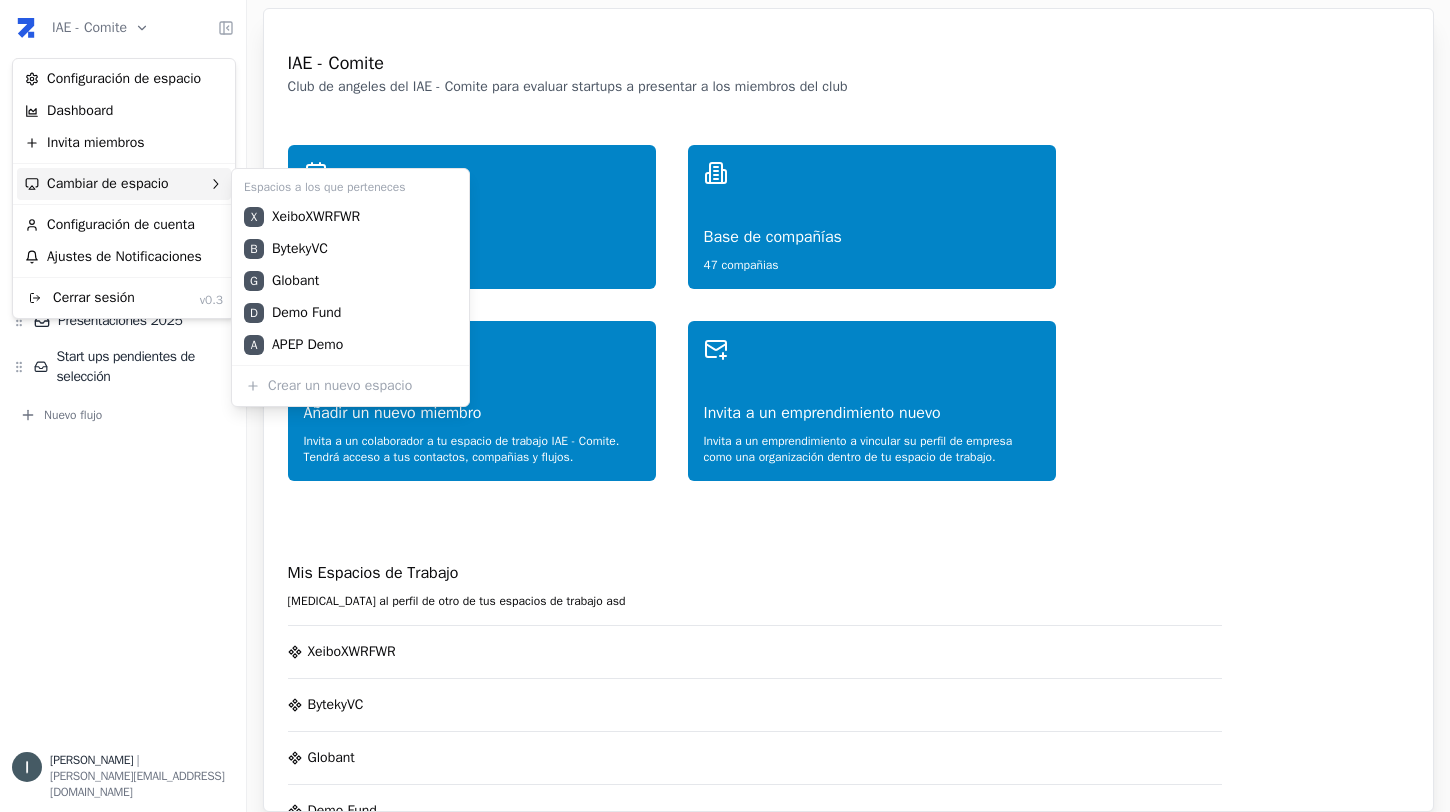 click on "Cambiar de espacio" at bounding box center (124, 184) 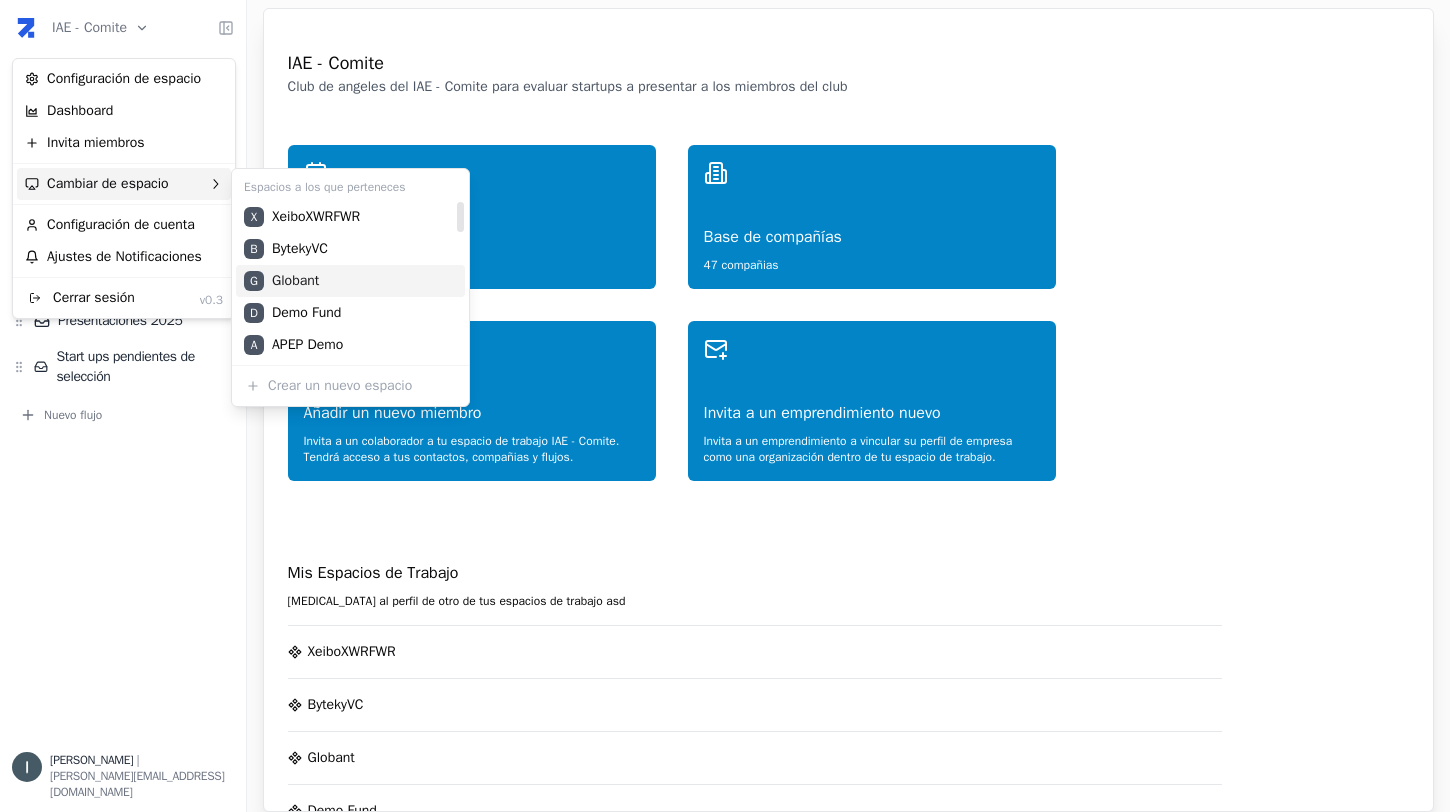 scroll, scrollTop: 672, scrollLeft: 0, axis: vertical 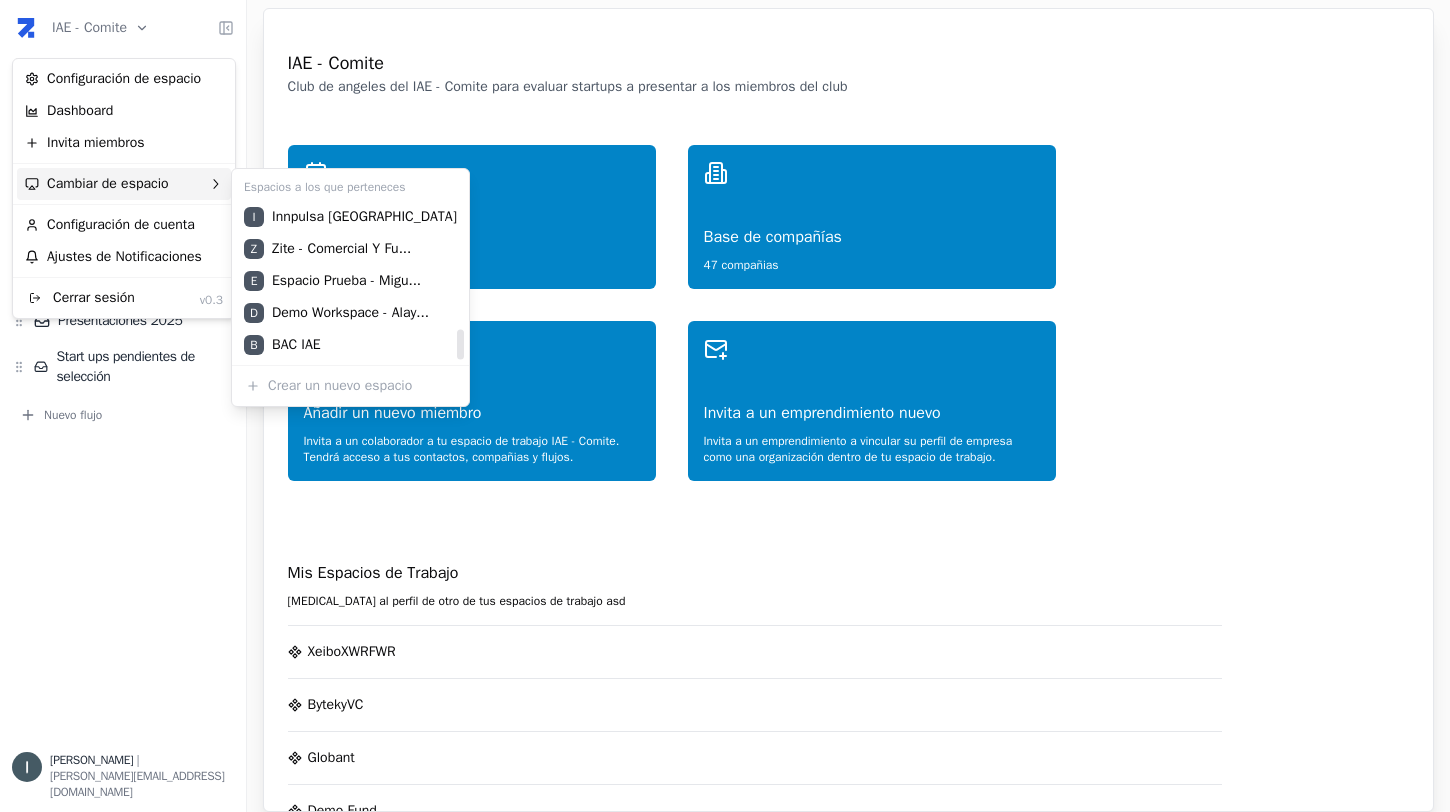 click on "IAE - Comite  Inicio Red Contactos ( 54 ) Organizaciones ( 47 ) Flujos Presentaciones 2024 Presentaciones 2025 Start ups pendientes de selección Nuevo flujo [PERSON_NAME]   |  [PERSON_NAME][EMAIL_ADDRESS][DOMAIN_NAME] IAE - Comite  Club de angeles del IAE - Comite para evaluar startups a presentar a los miembros del club Base de Contactos 54   personas Base de compañías 47   compañias Añadir un nuevo miembro Invita a un colaborador a tu espacio de trabajo   IAE - Comite  . Tendrá acceso a tus contactos, compañias y flujos. Invita a un emprendimiento nuevo Invita a un emprendimiento a vincular su perfil de empresa como una organización dentro de tu espacio de trabajo. Mis Espacios de Trabajo [MEDICAL_DATA] al perfil de otro de tus espacios de trabajo   asd XeiboXWRFWR BytekyVC Globant Demo Fund APEP Demo Zite - Workspace D Xeibo Ventures TCA Alpha Solaris Cache Ventures Microsoft AI LAB Demo Workspace IAE - Comite  Vefy - Demo Newtopia VC MB Holding Americas Partnership Investor Network - InApep [PERSON_NAME] Portfolio IAE  BAC IAE" at bounding box center (725, 406) 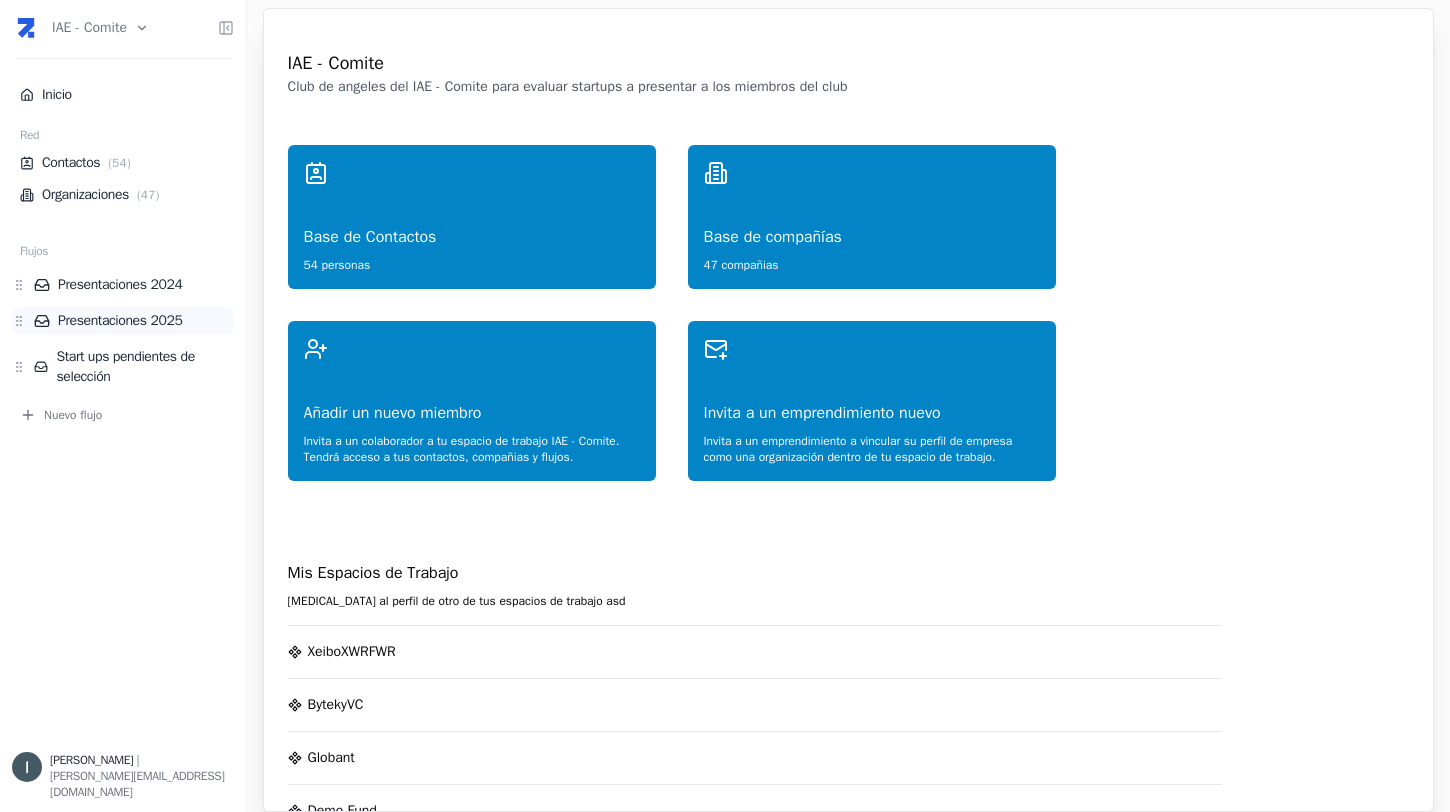 click on "Presentaciones 2025" at bounding box center [134, 321] 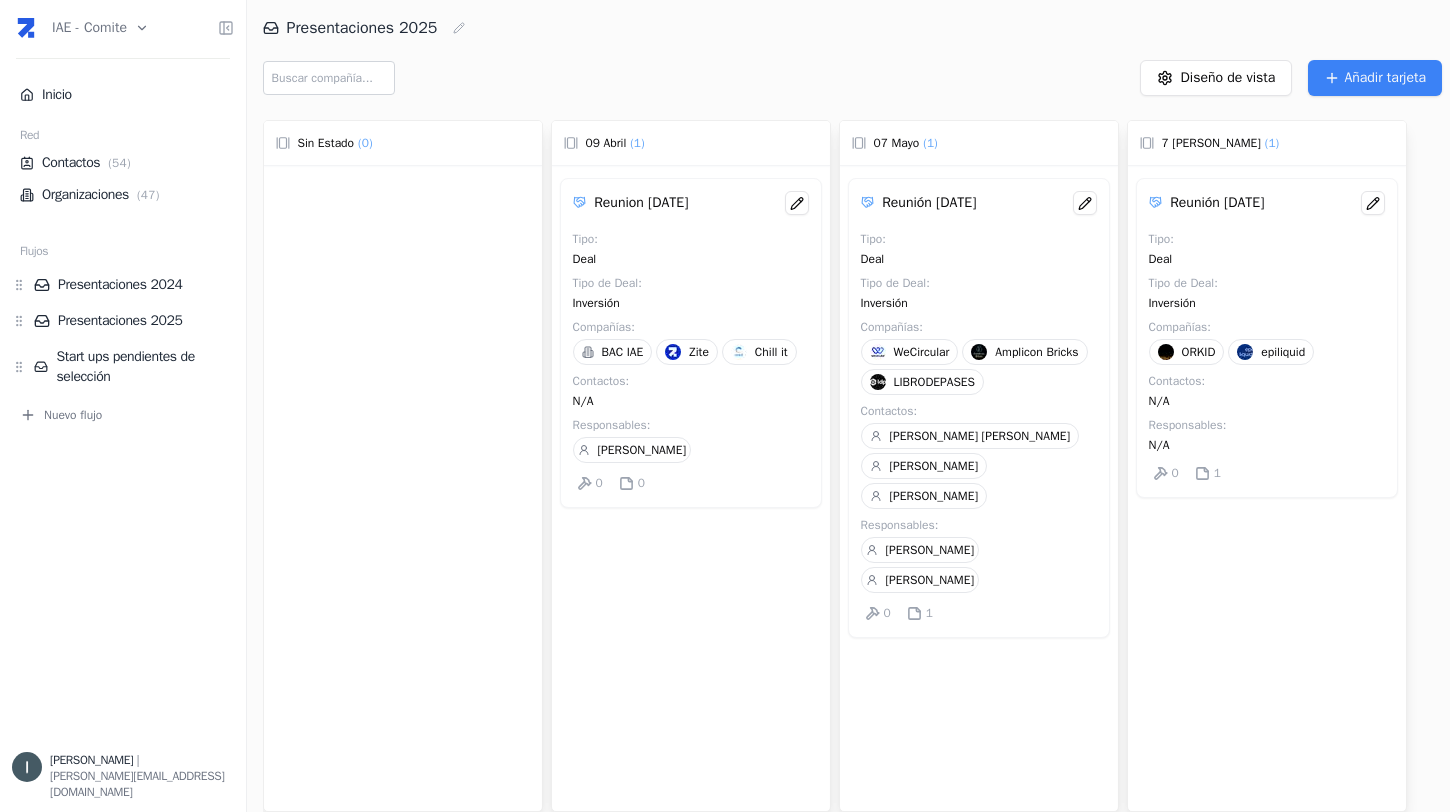 click on "ORKID" at bounding box center (1199, 352) 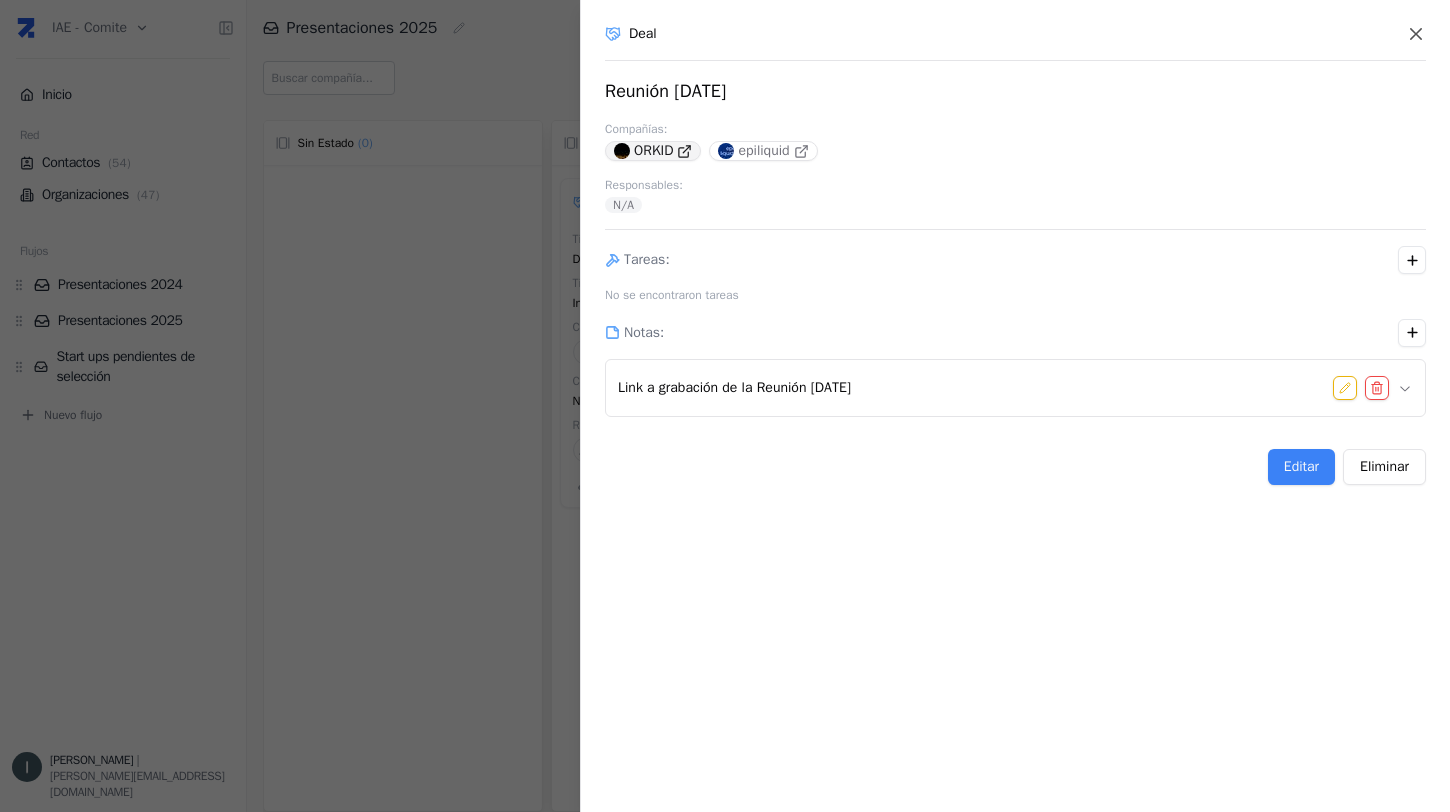 click 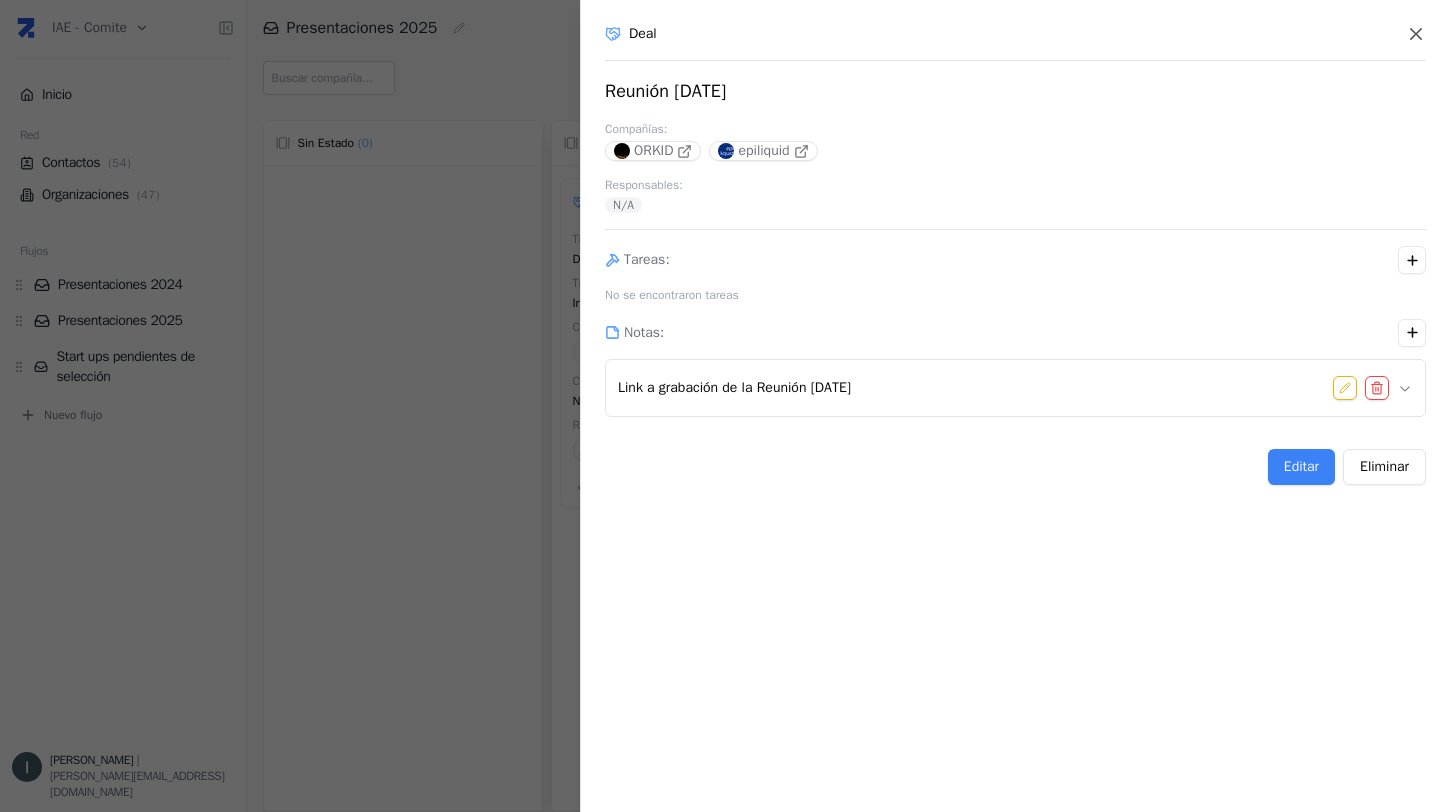 click on "Link a grabación de la Reunión [DATE]" at bounding box center [1015, 388] 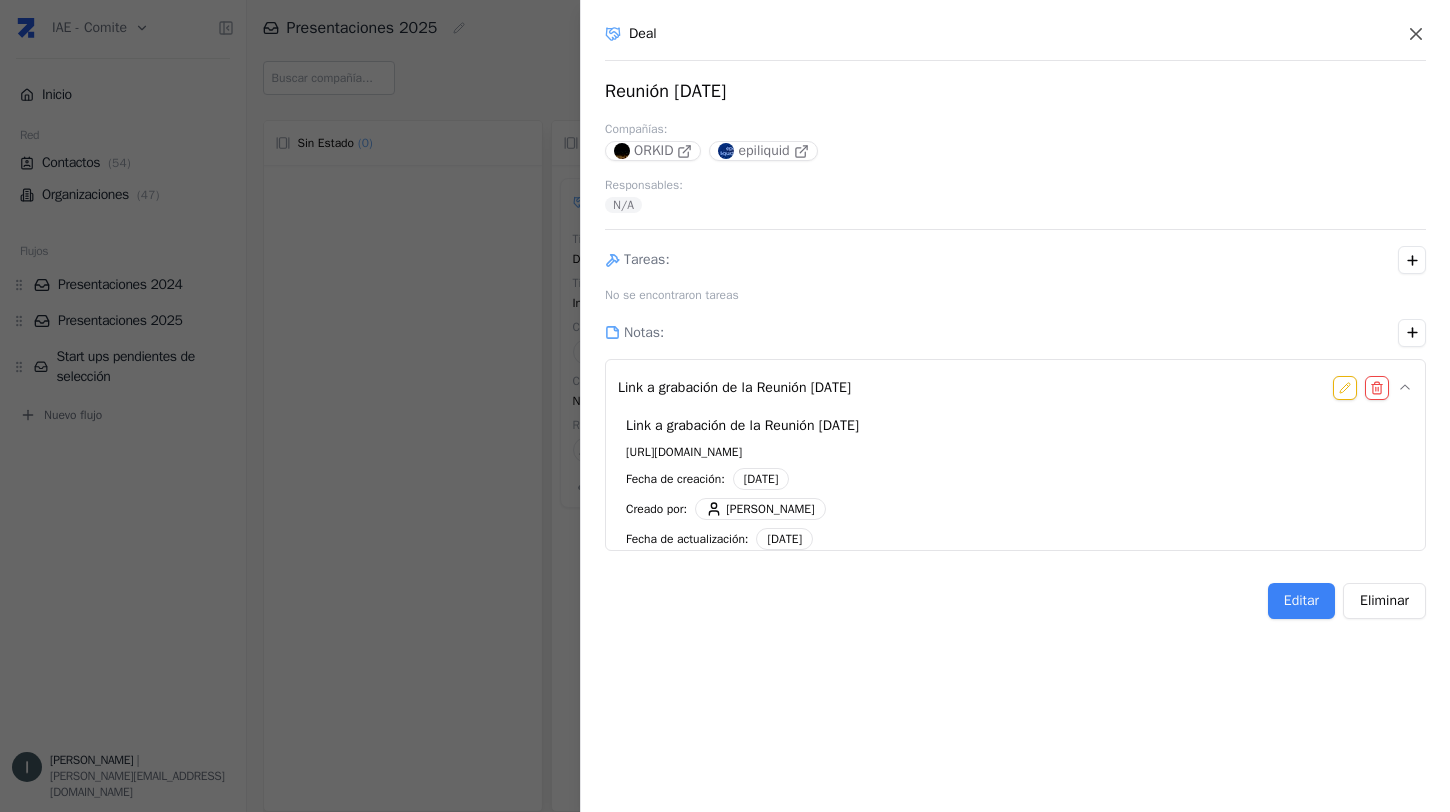 click on "Link a grabación de la Reunión [DATE]" at bounding box center (1015, 388) 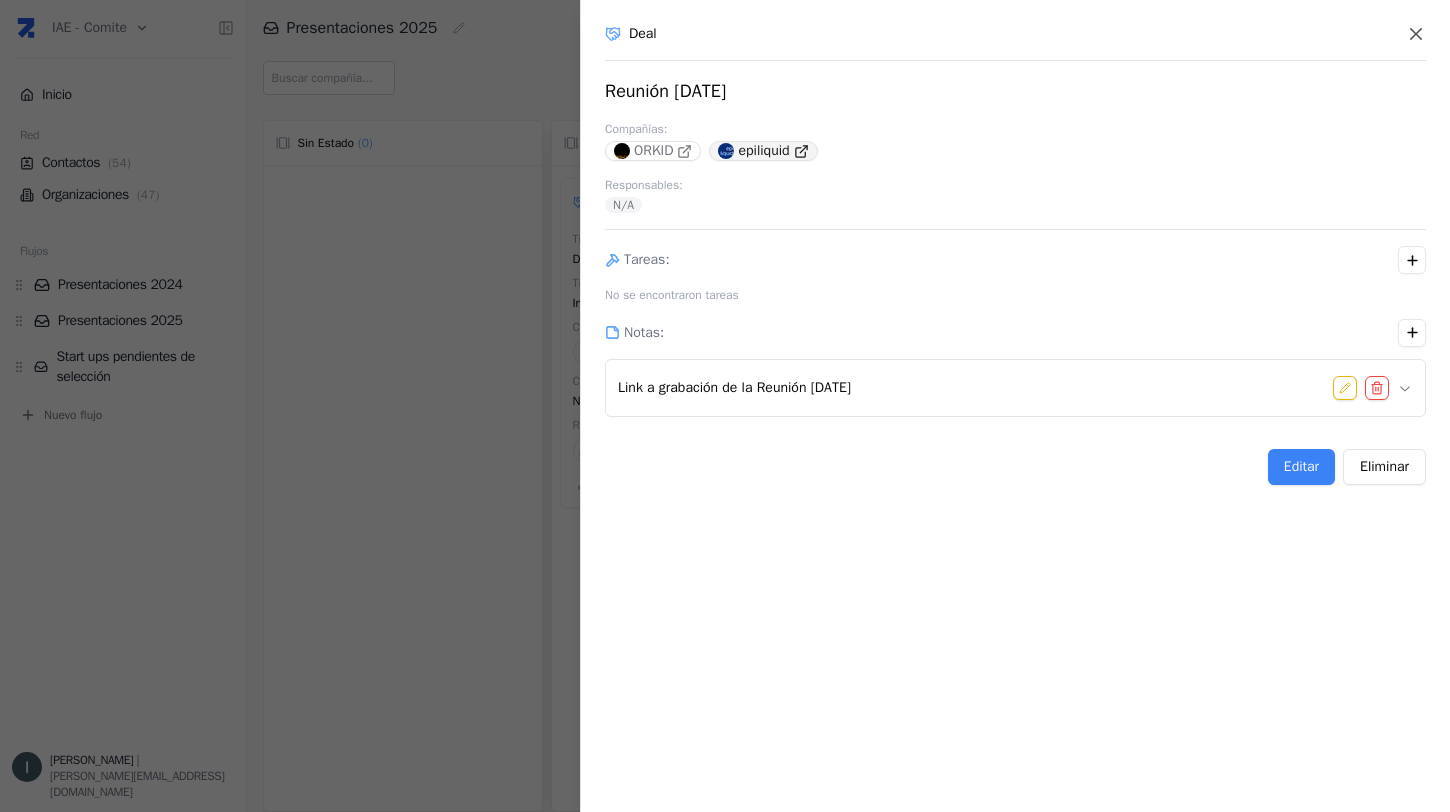 click on "epiliquid" at bounding box center (763, 151) 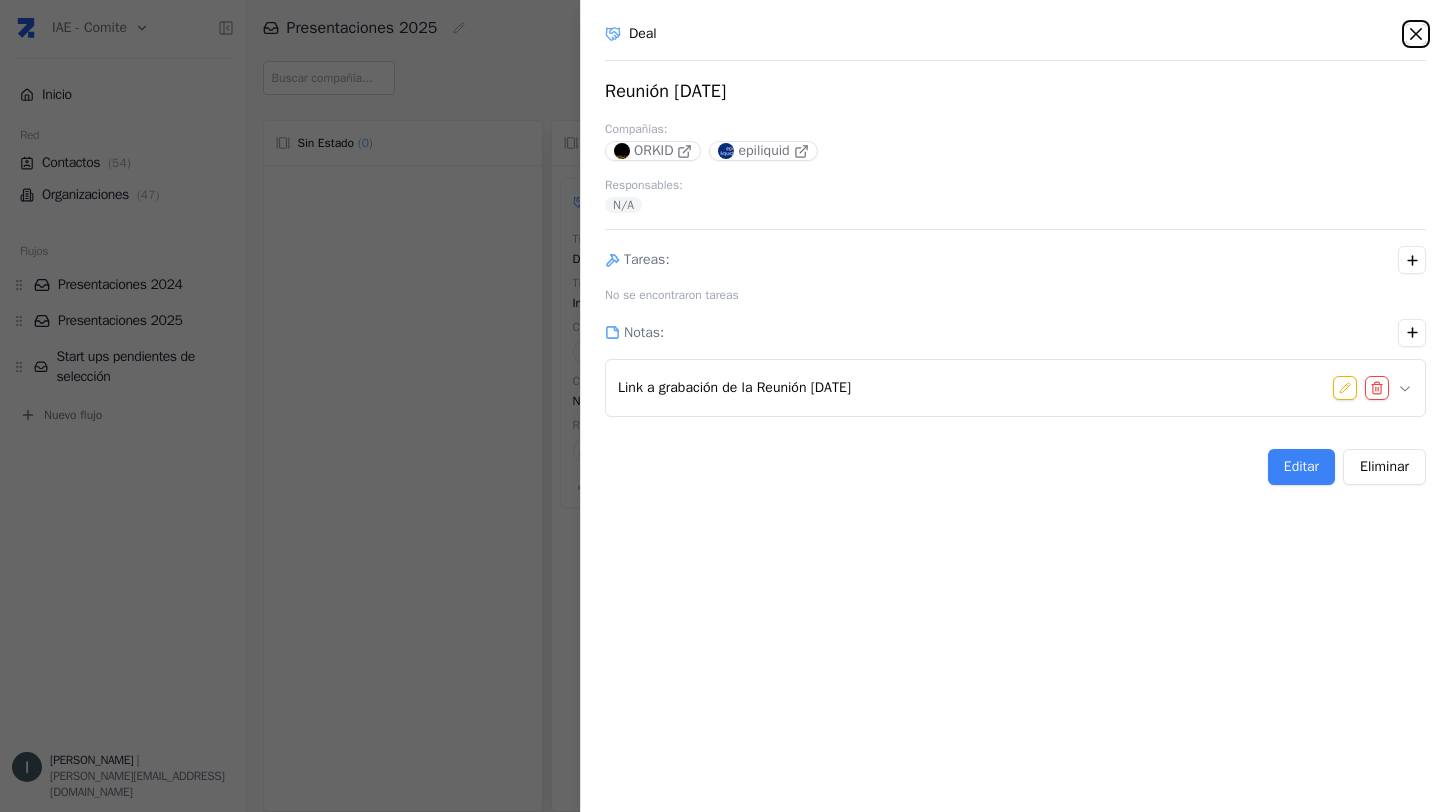 click 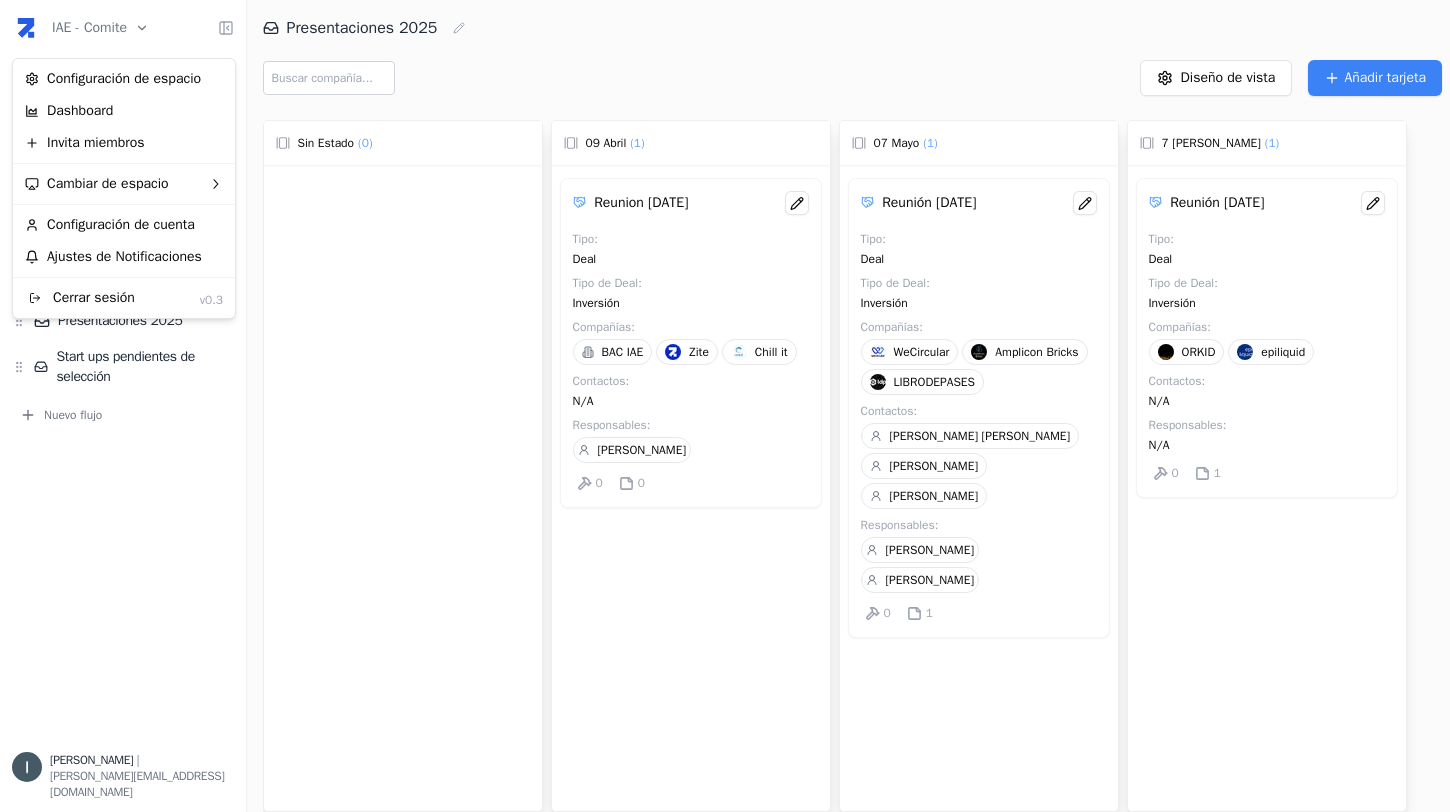 click on "IAE - Comite  Inicio Red Contactos ( 54 ) Organizaciones ( 47 ) Flujos Presentaciones 2024 Presentaciones 2025 Start ups pendientes de selección Nuevo flujo [PERSON_NAME]   |  [PERSON_NAME][EMAIL_ADDRESS][DOMAIN_NAME] Presentaciones 2025   Diseño de vista Añadir tarjeta Sin estado ( 0 ) 09 Abril ( 1 ) Reunion [DATE] Tipo : Deal Tipo de Deal : Inversión Compañías : BAC IAE Zite Chill it Contactos : N/A Responsables : [PERSON_NAME] 0 0 07 Mayo  ( 1 ) Reunión [DATE]  Tipo : Deal Tipo de Deal : Inversión Compañías : WeCircular  Amplicon Bricks LIBRODEPASES Contactos : [PERSON_NAME] [PERSON_NAME] [PERSON_NAME] [PERSON_NAME] Gotta Responsables : [PERSON_NAME] [PERSON_NAME] 0 1 7 [PERSON_NAME] ( 1 ) Reunión [DATE] Tipo : Deal Tipo de Deal : Inversión Compañías : ORKID epiliquid Contactos : N/A Responsables : N/A 0 1 Configuración de espacio Dashboard Invita miembros Cambiar de espacio Configuración de cuenta Ajustes de Notificaciones   Cerrar sesión   v0.3" at bounding box center (725, 406) 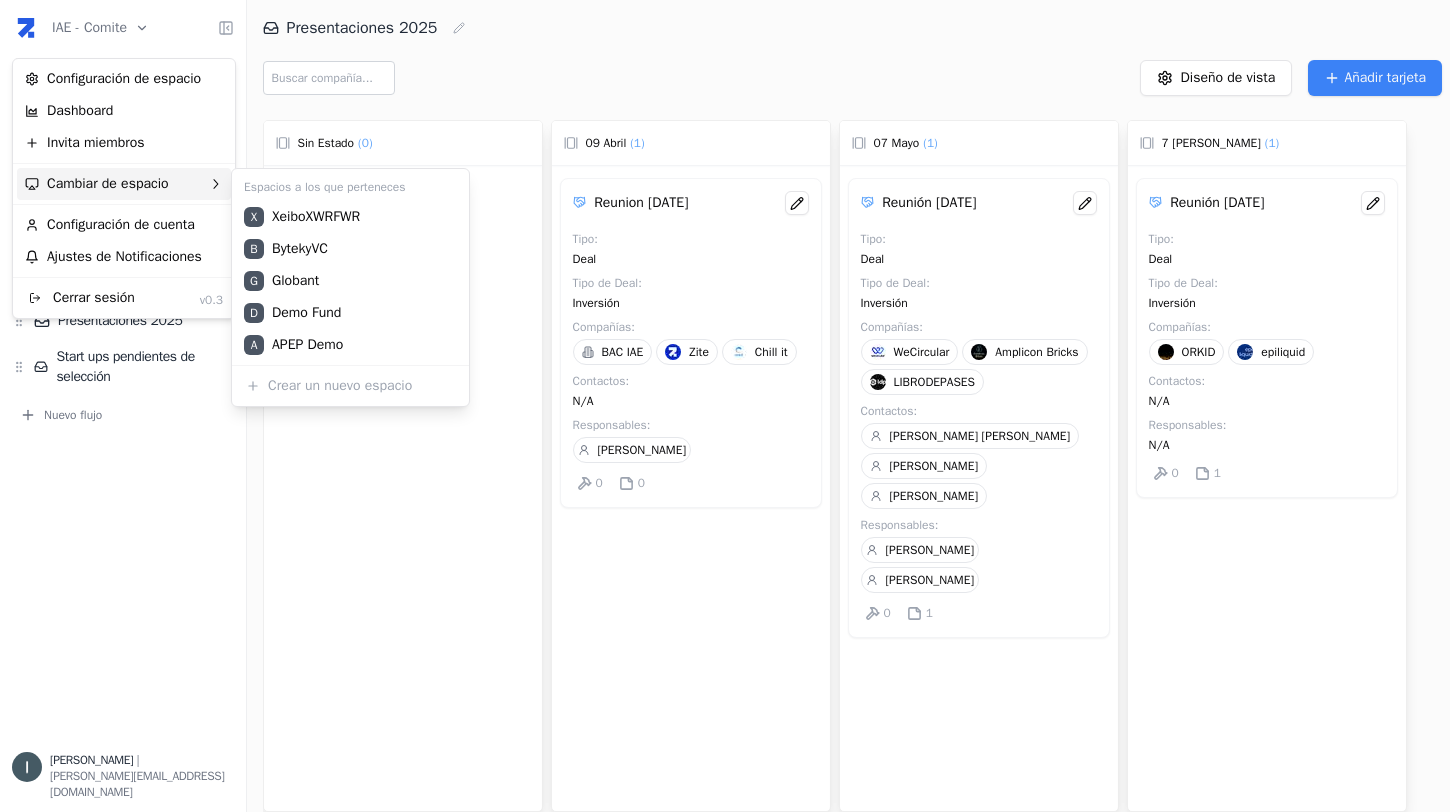 click on "Cambiar de espacio" at bounding box center (124, 184) 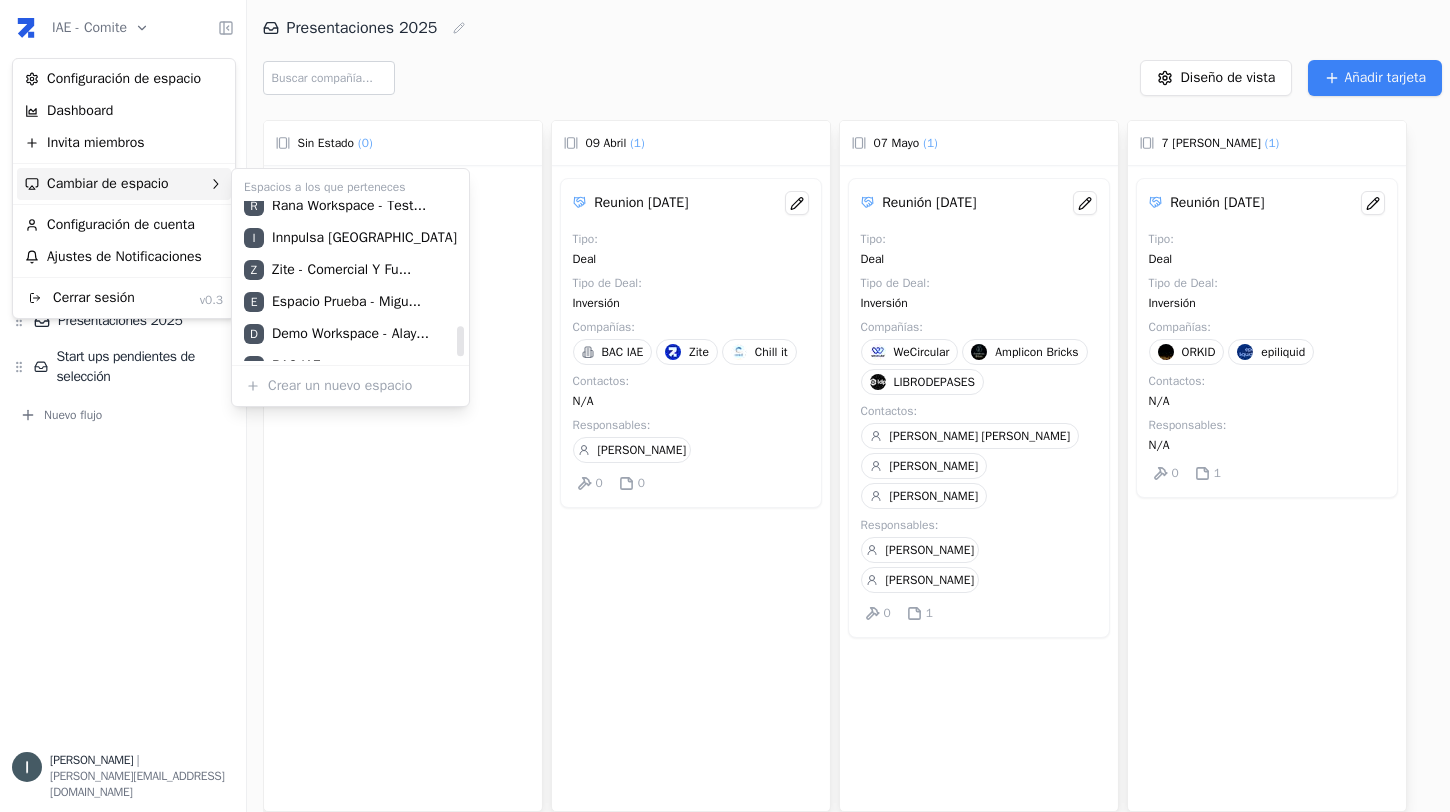 scroll, scrollTop: 672, scrollLeft: 0, axis: vertical 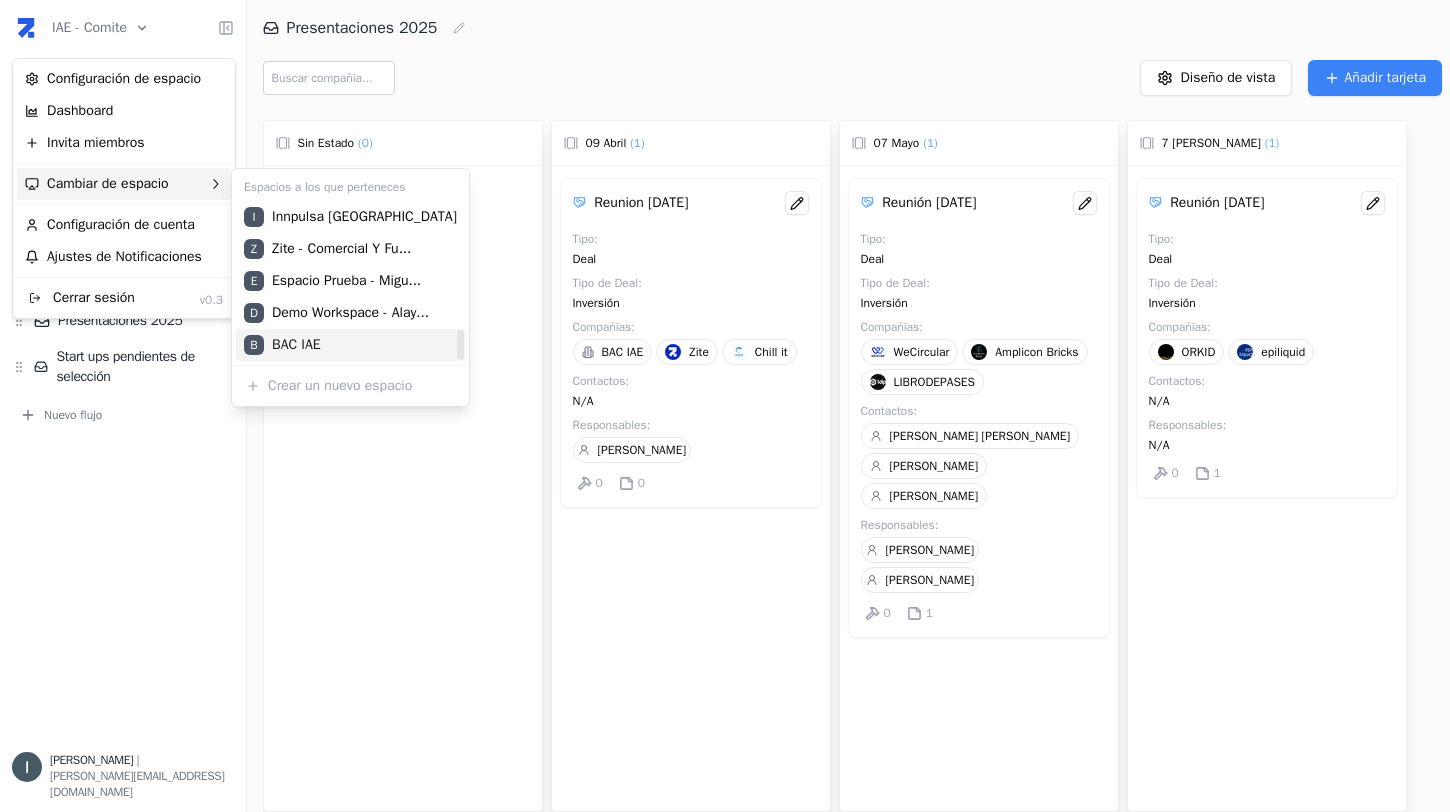 click on "B BAC IAE" at bounding box center (350, 345) 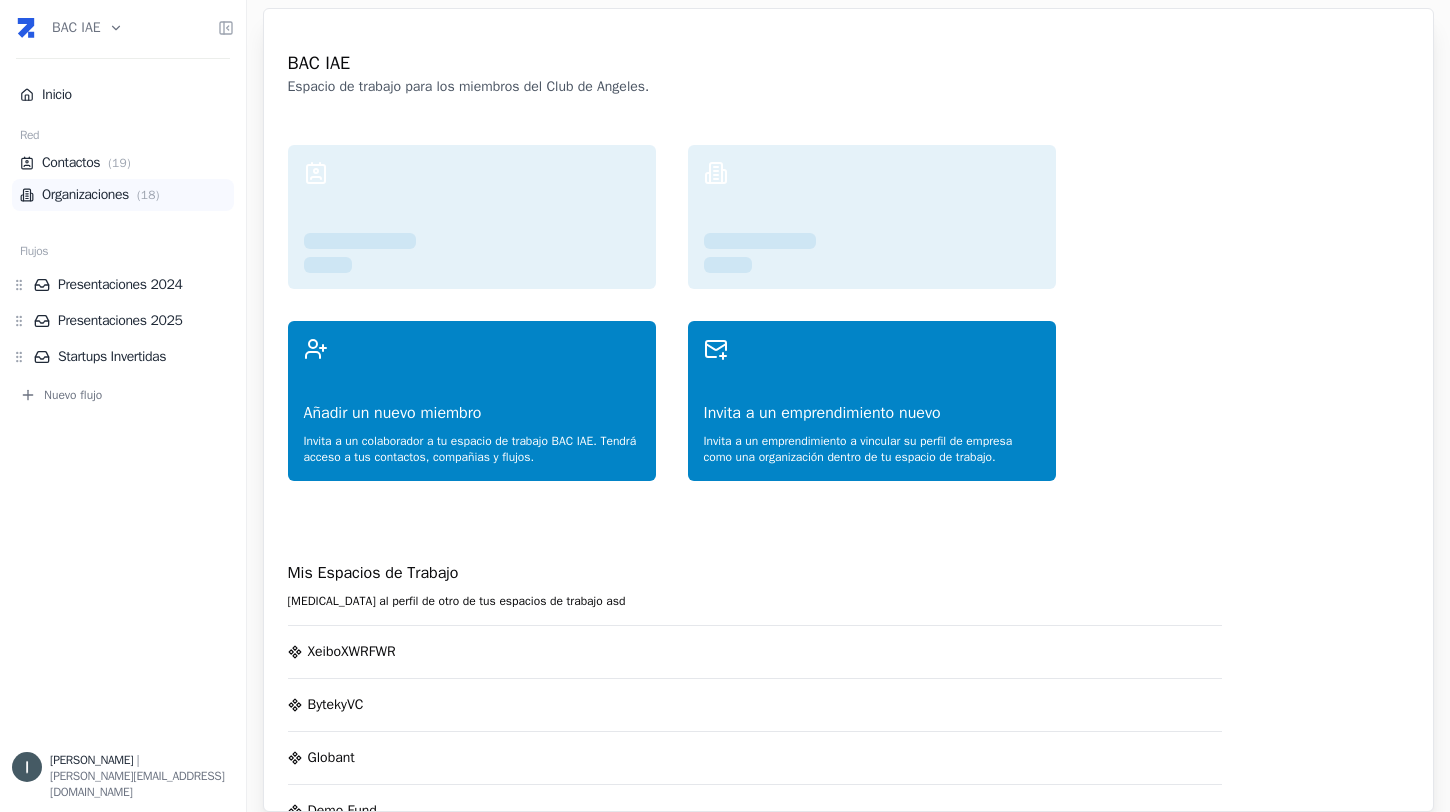 click on "( 18 )" at bounding box center (148, 195) 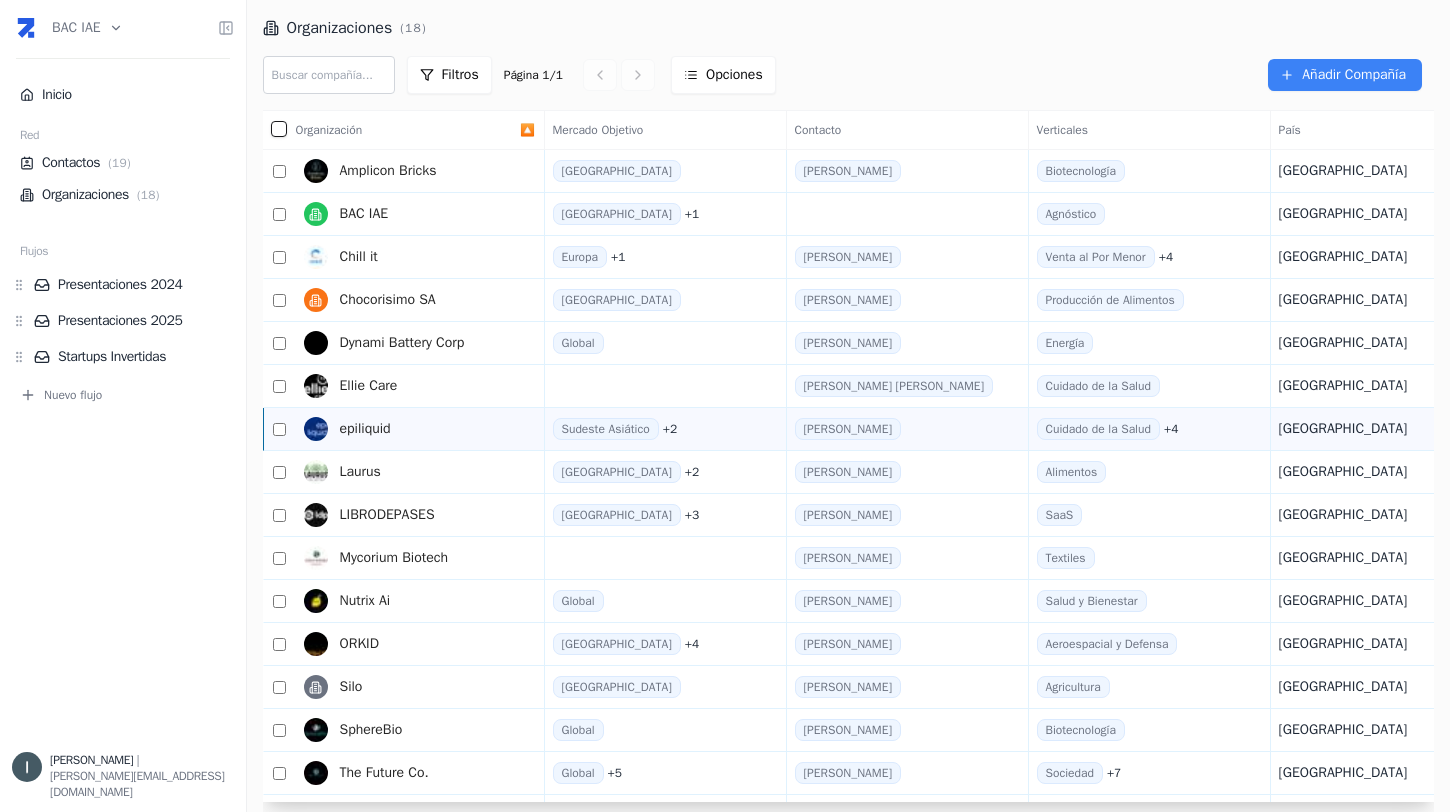 click on "epiliquid" at bounding box center (365, 429) 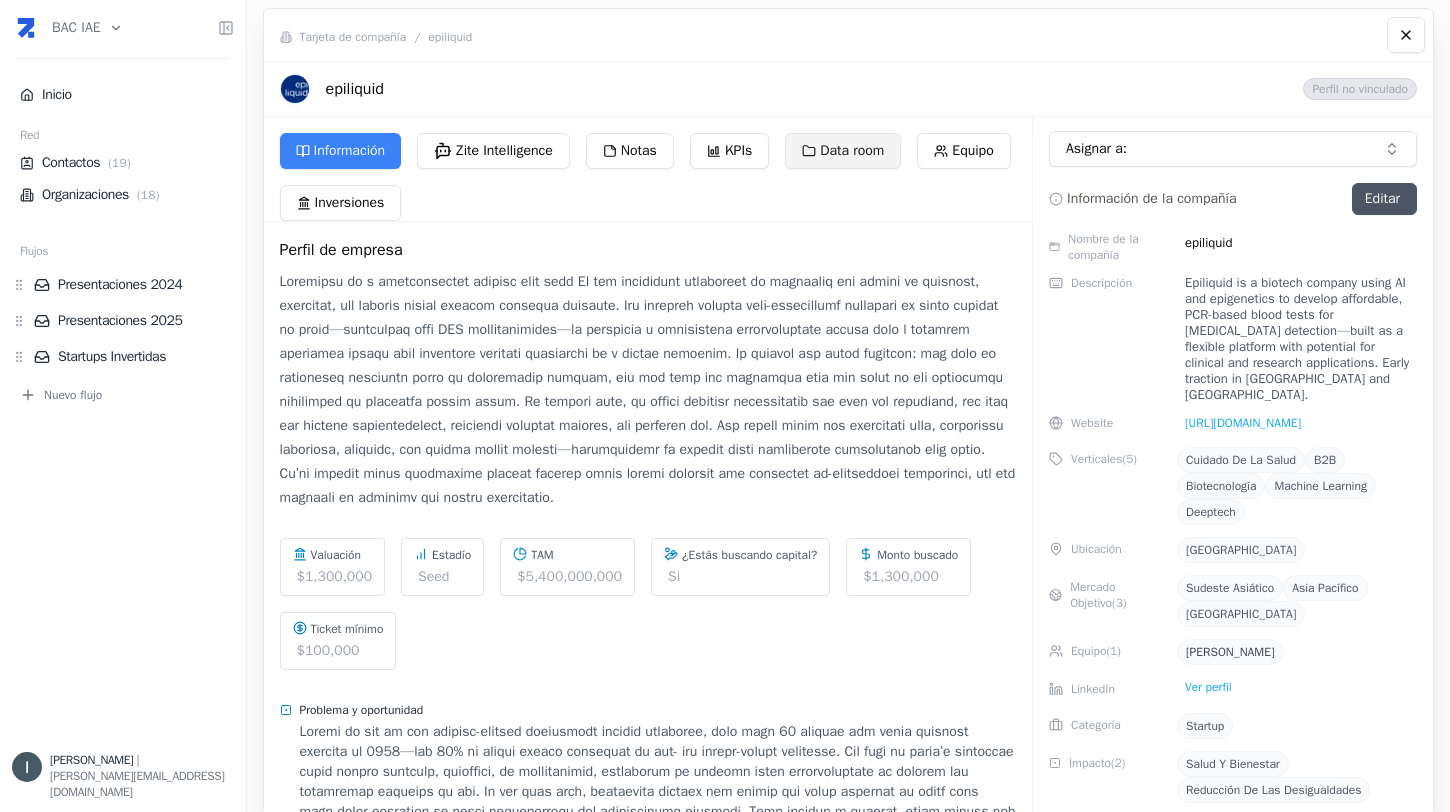 click 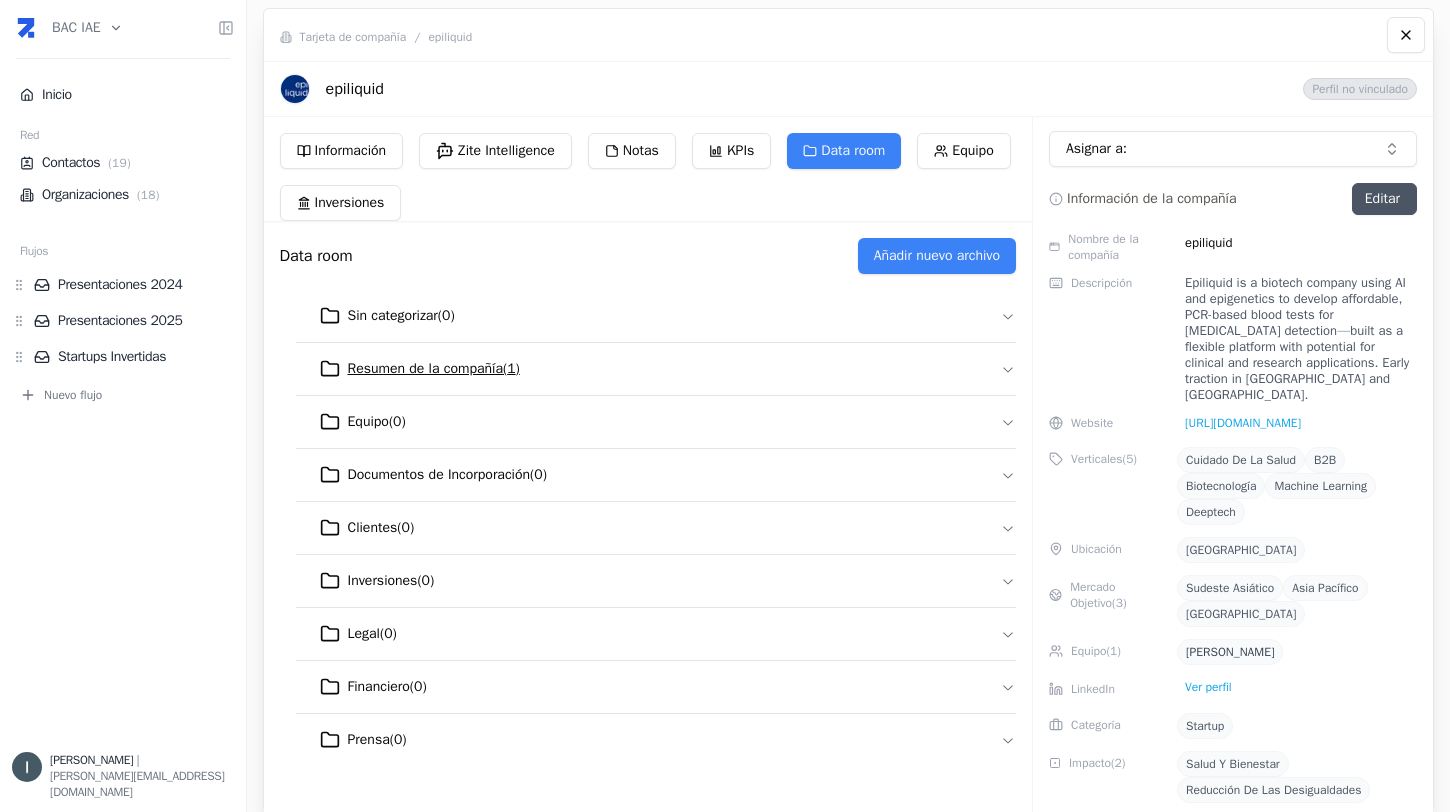 click on "Resumen de la compañía  ( 1 )" at bounding box center (656, 369) 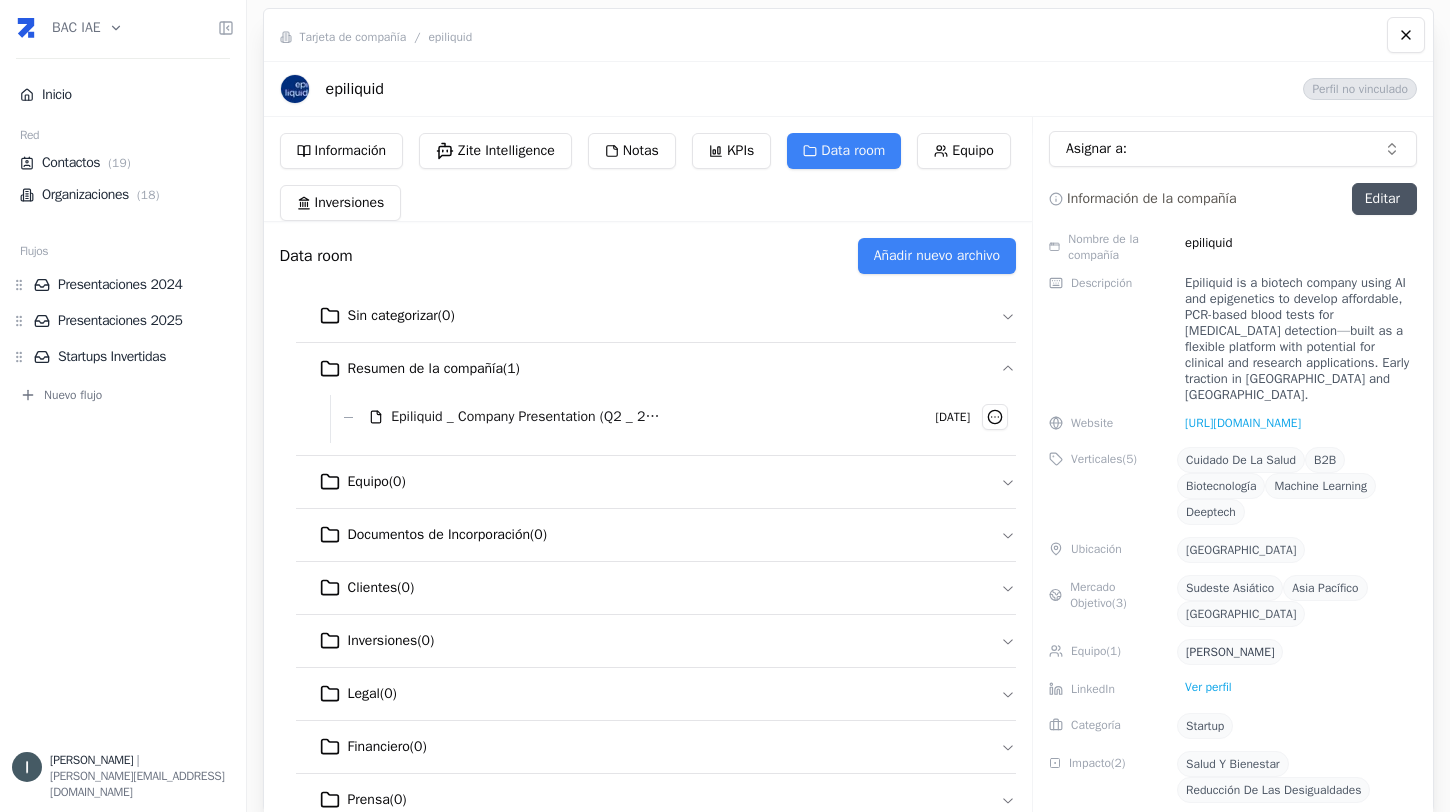 type 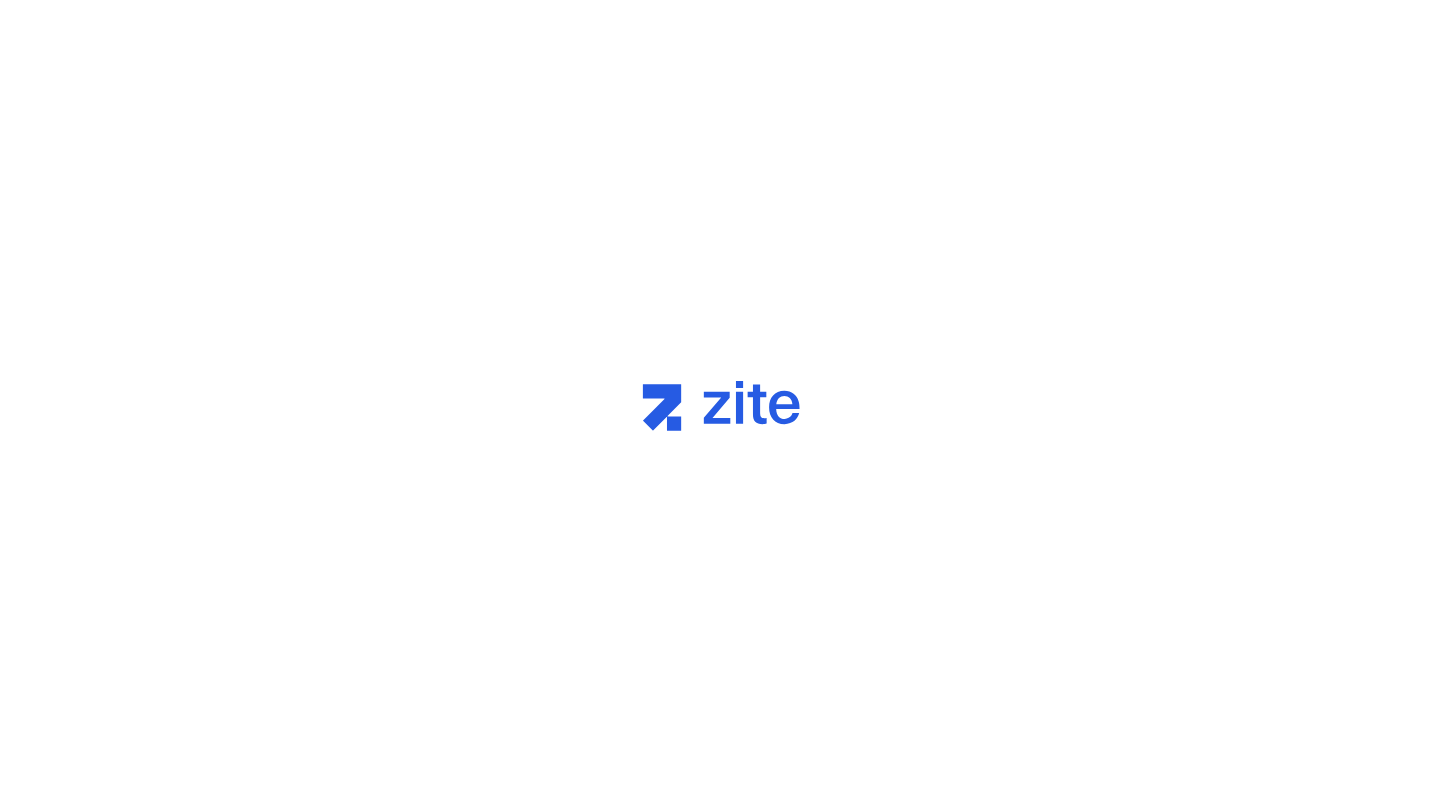 scroll, scrollTop: 0, scrollLeft: 0, axis: both 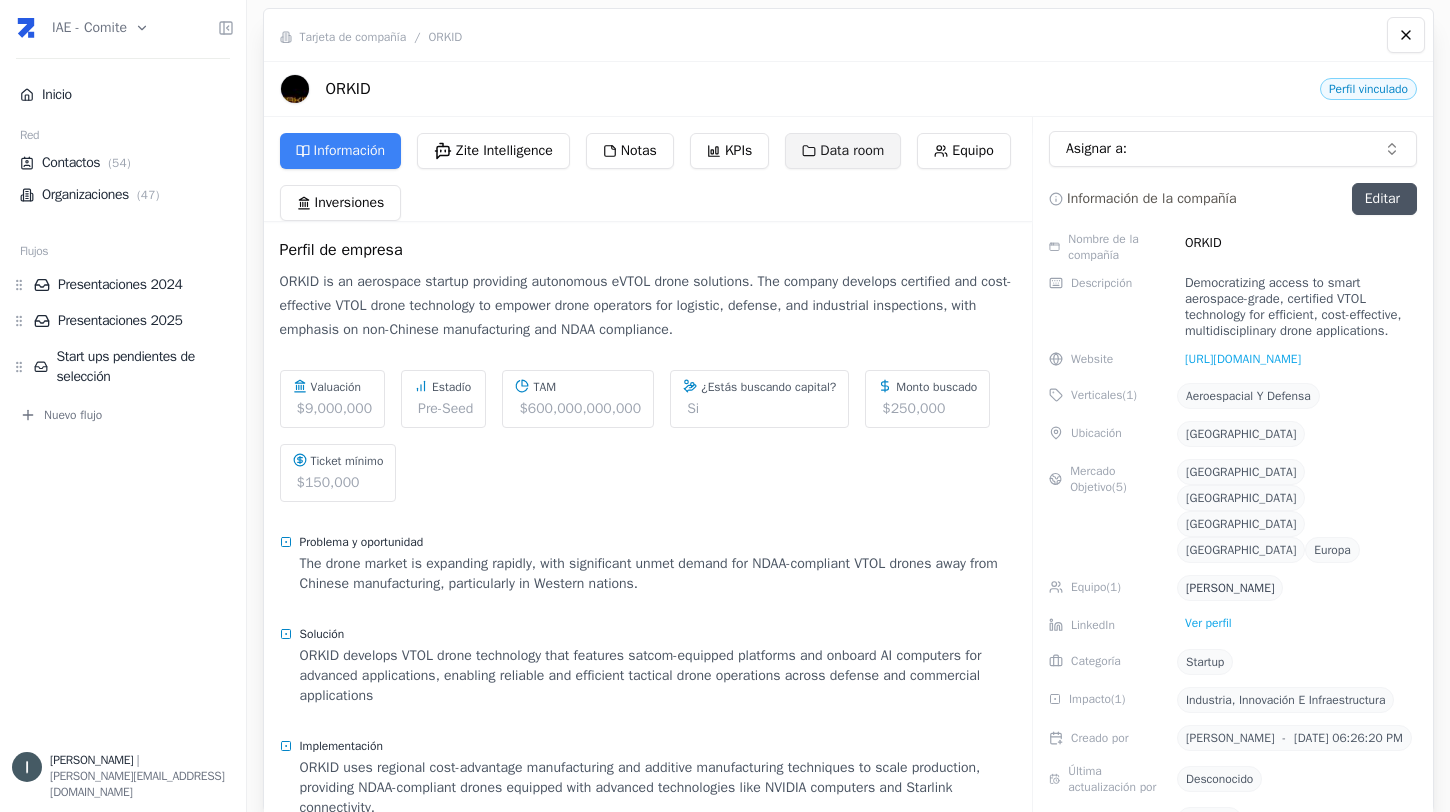 click on "Data room" at bounding box center [843, 151] 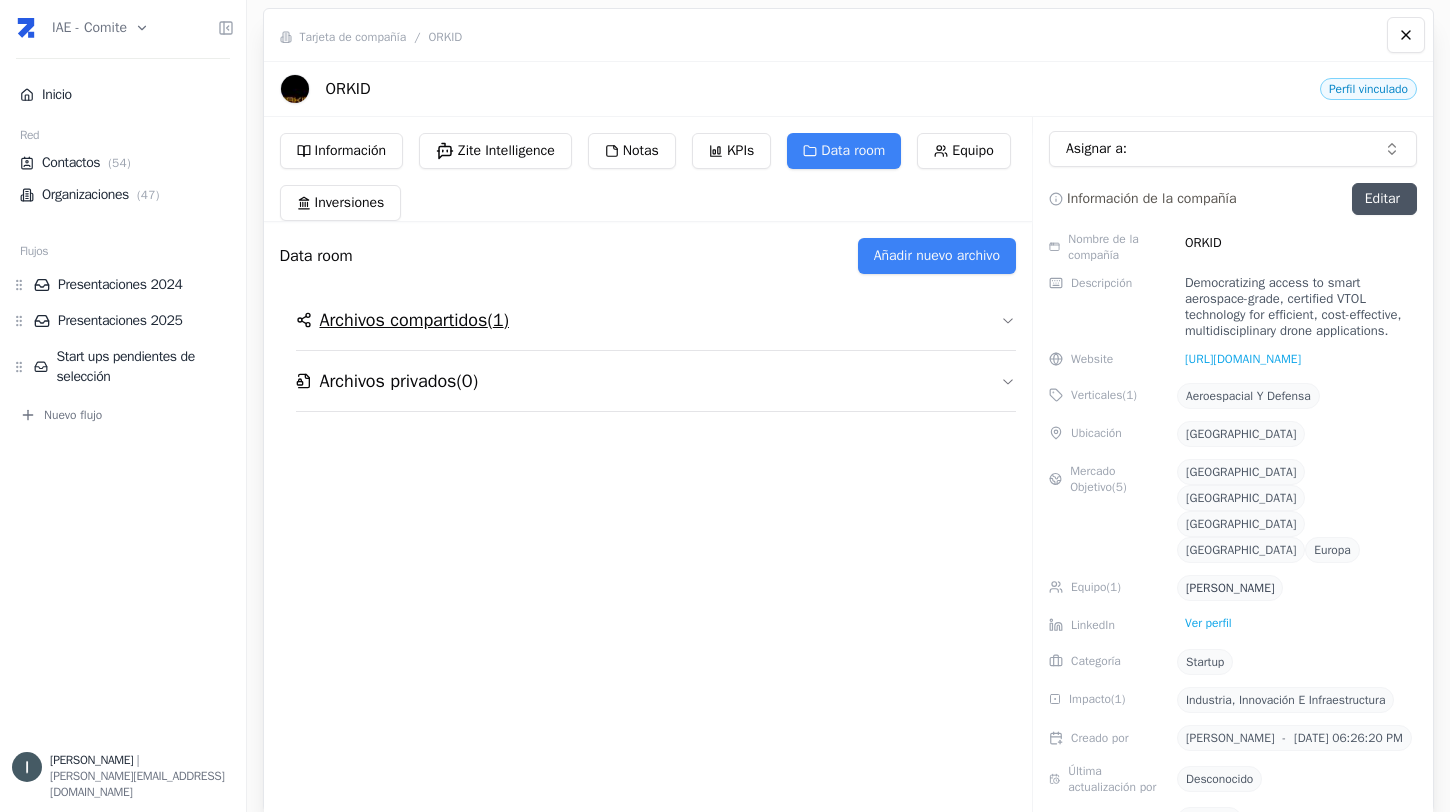 click 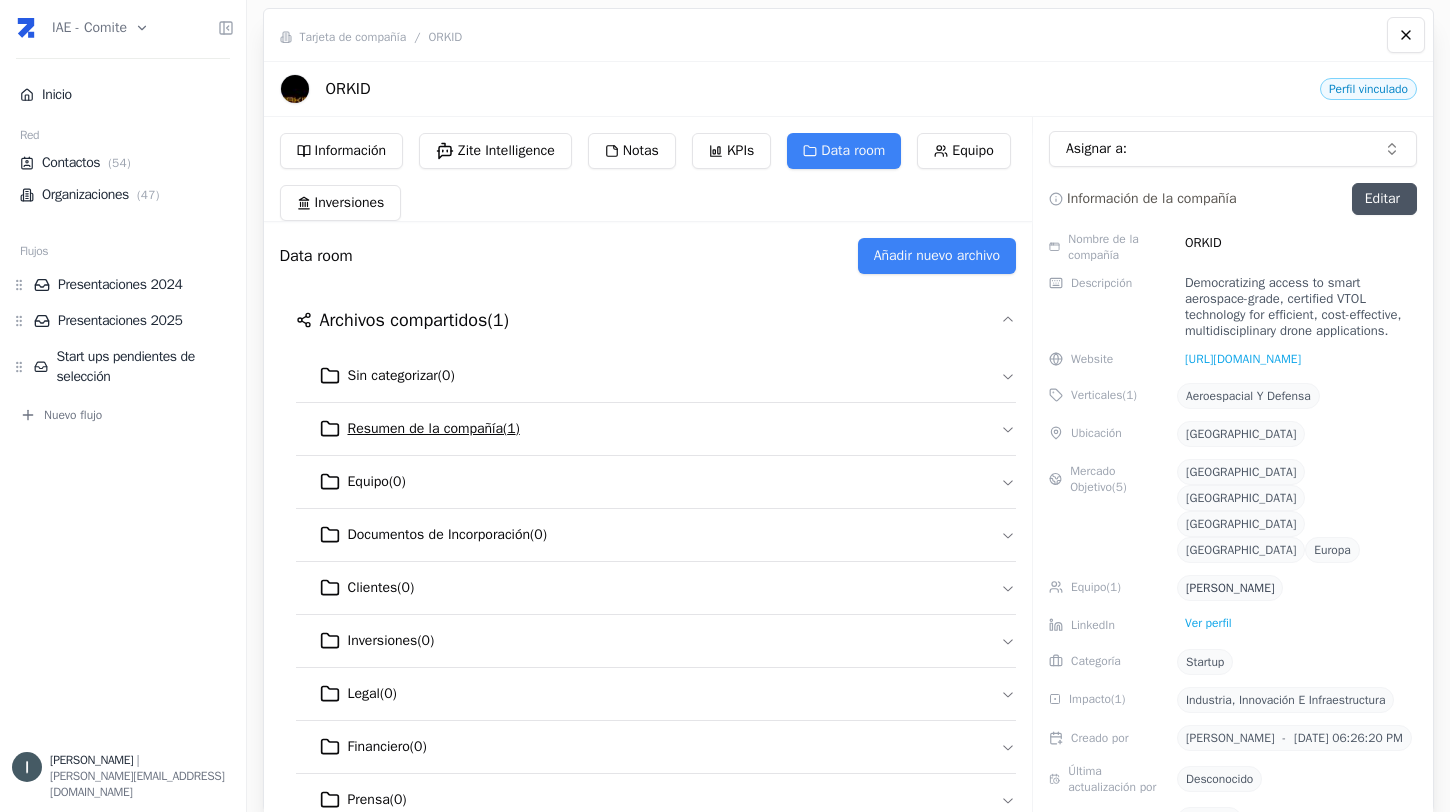 click 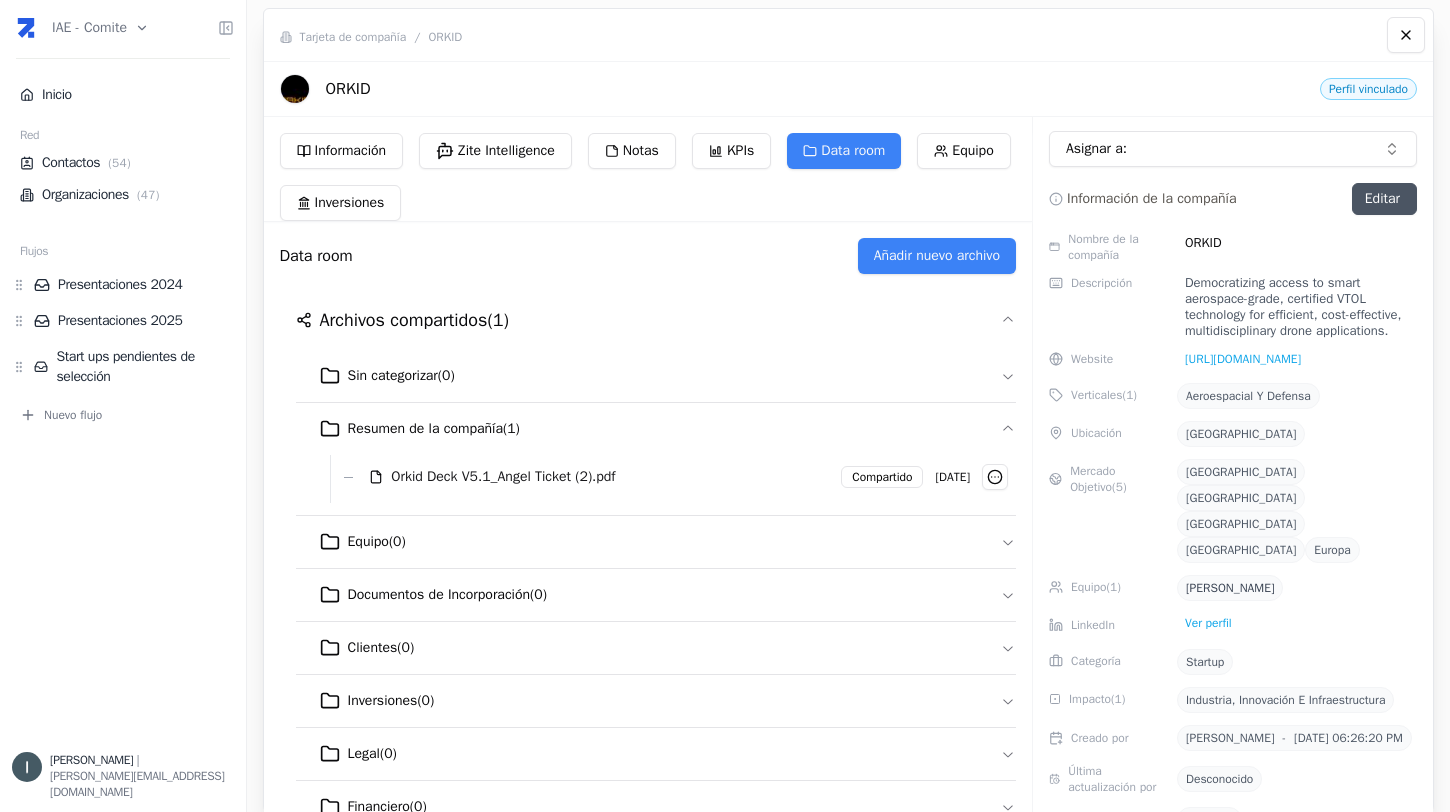 type 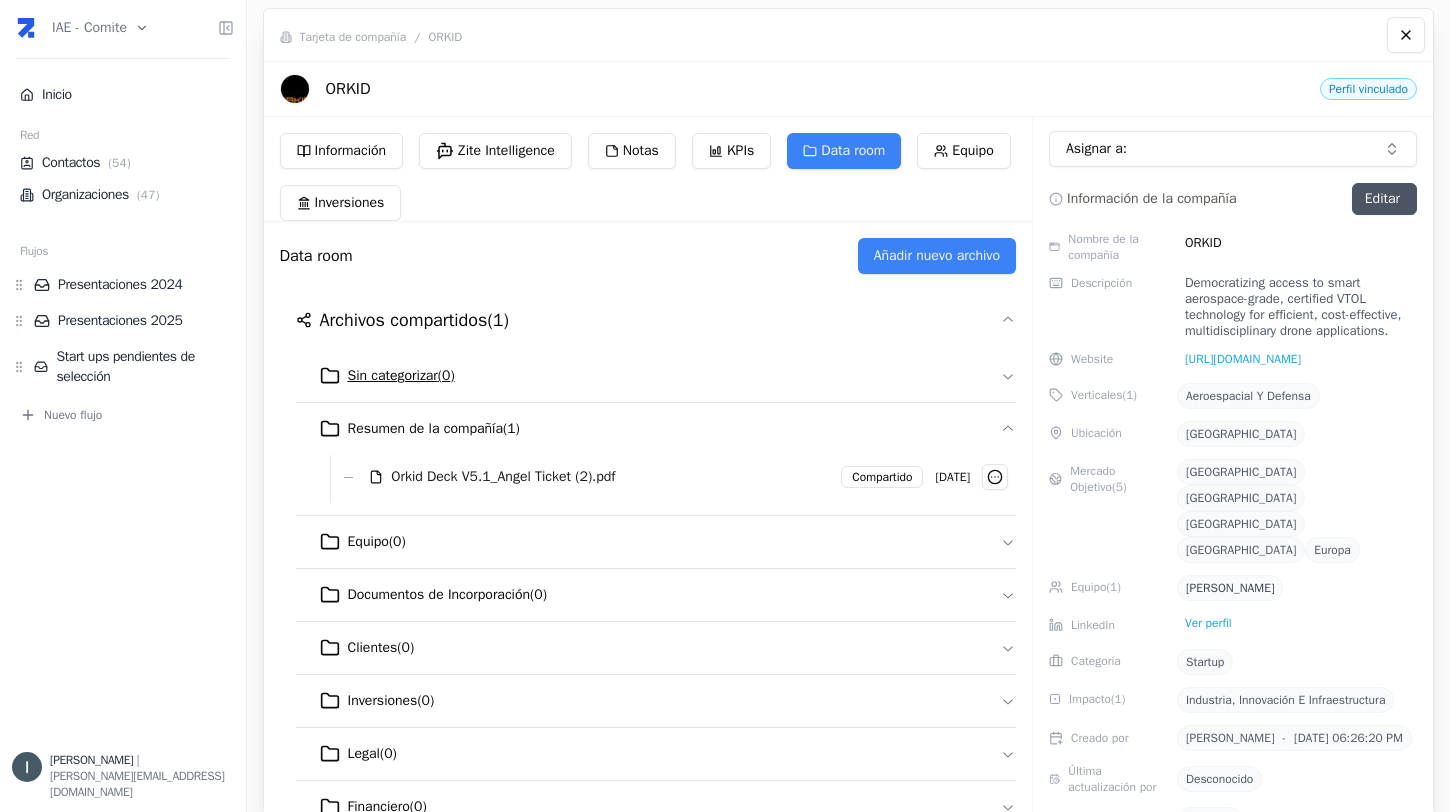 click on "Sin categorizar  ( 0 )" at bounding box center (656, 376) 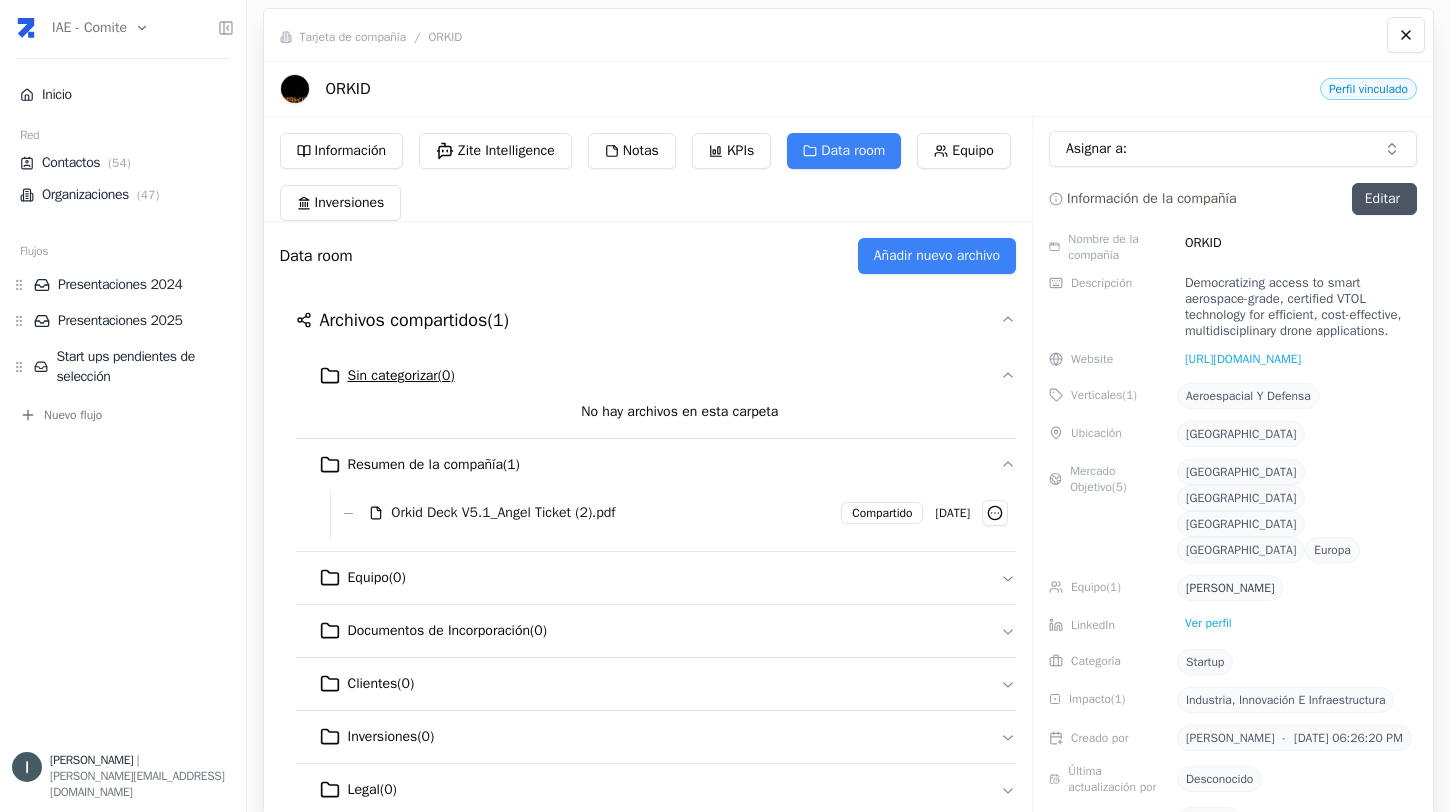 click 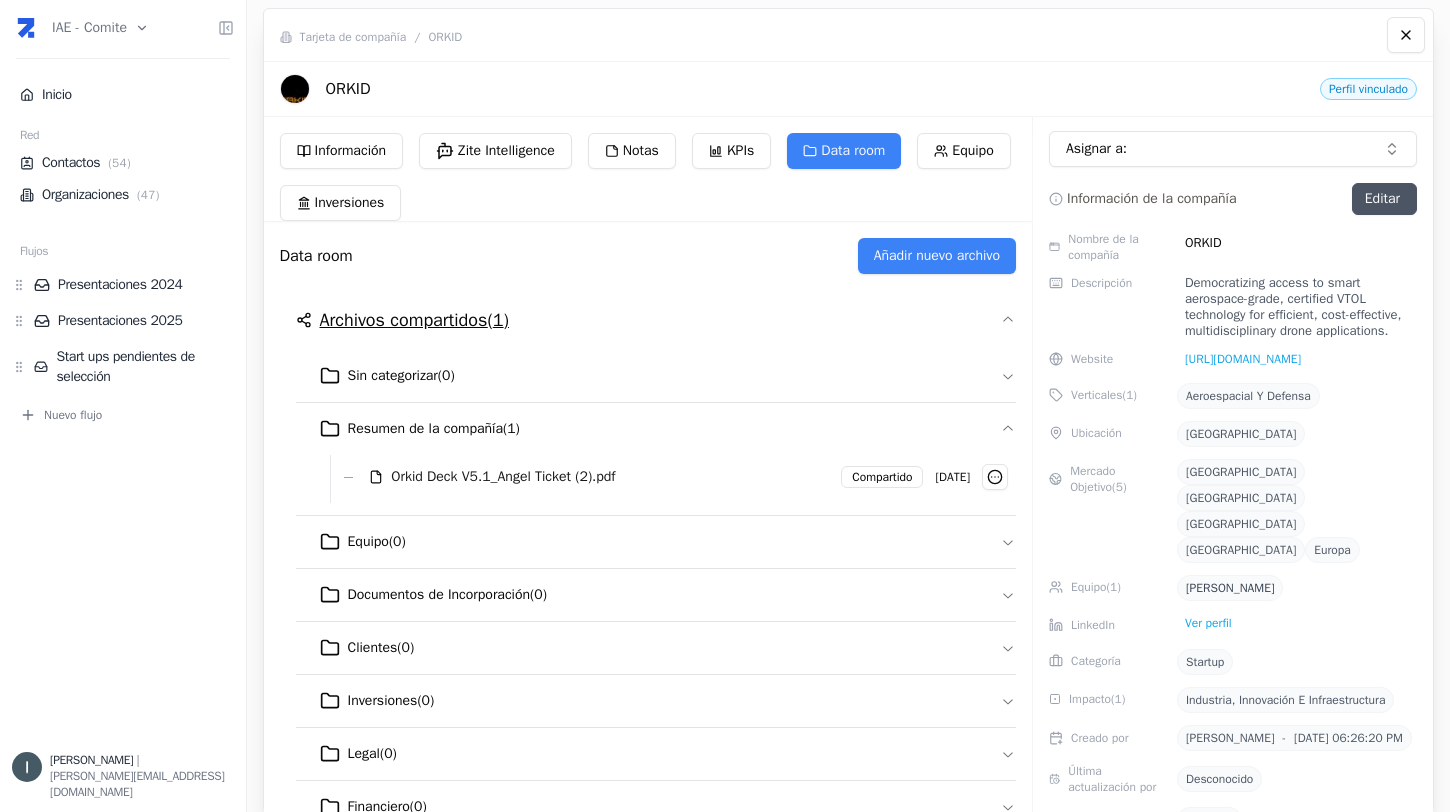 click 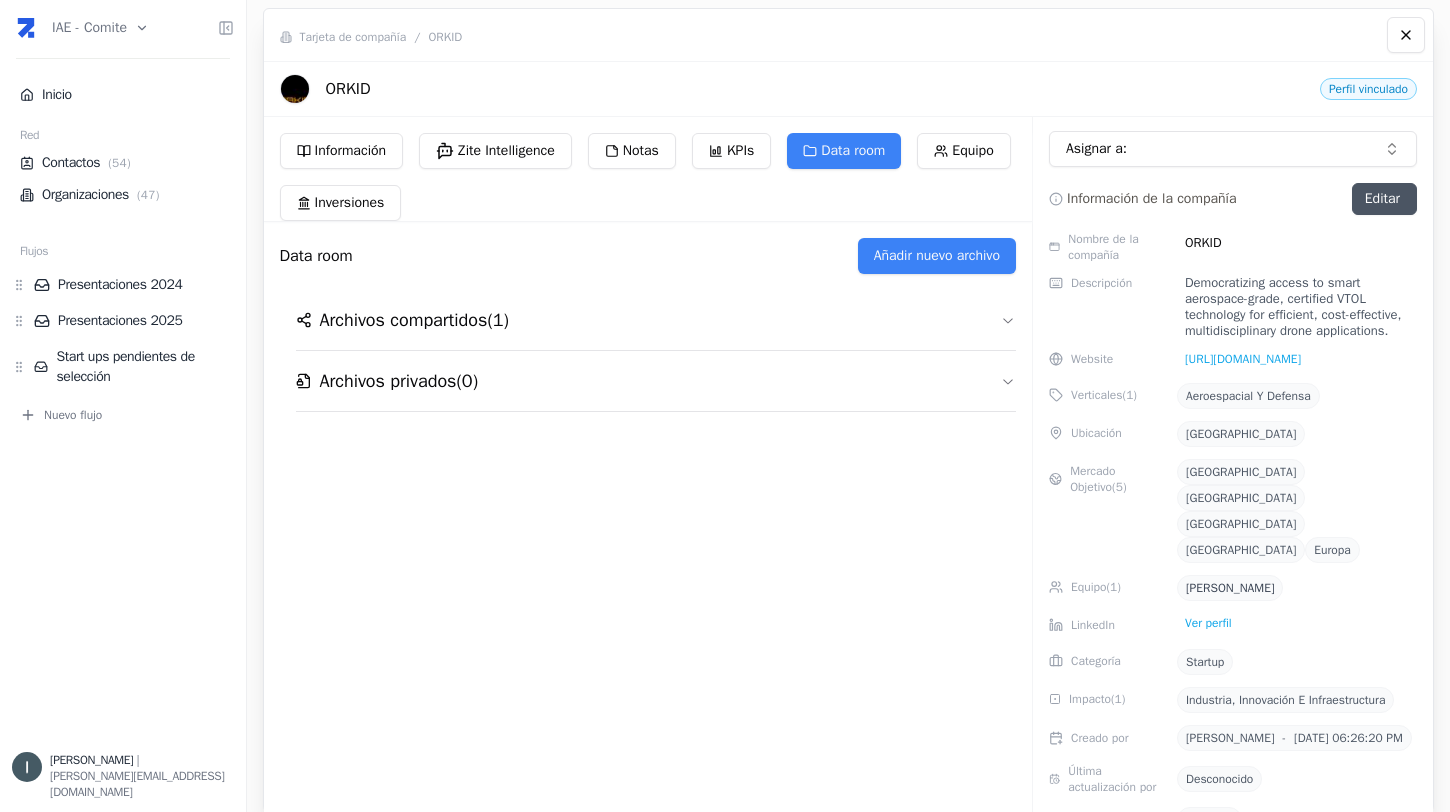 type 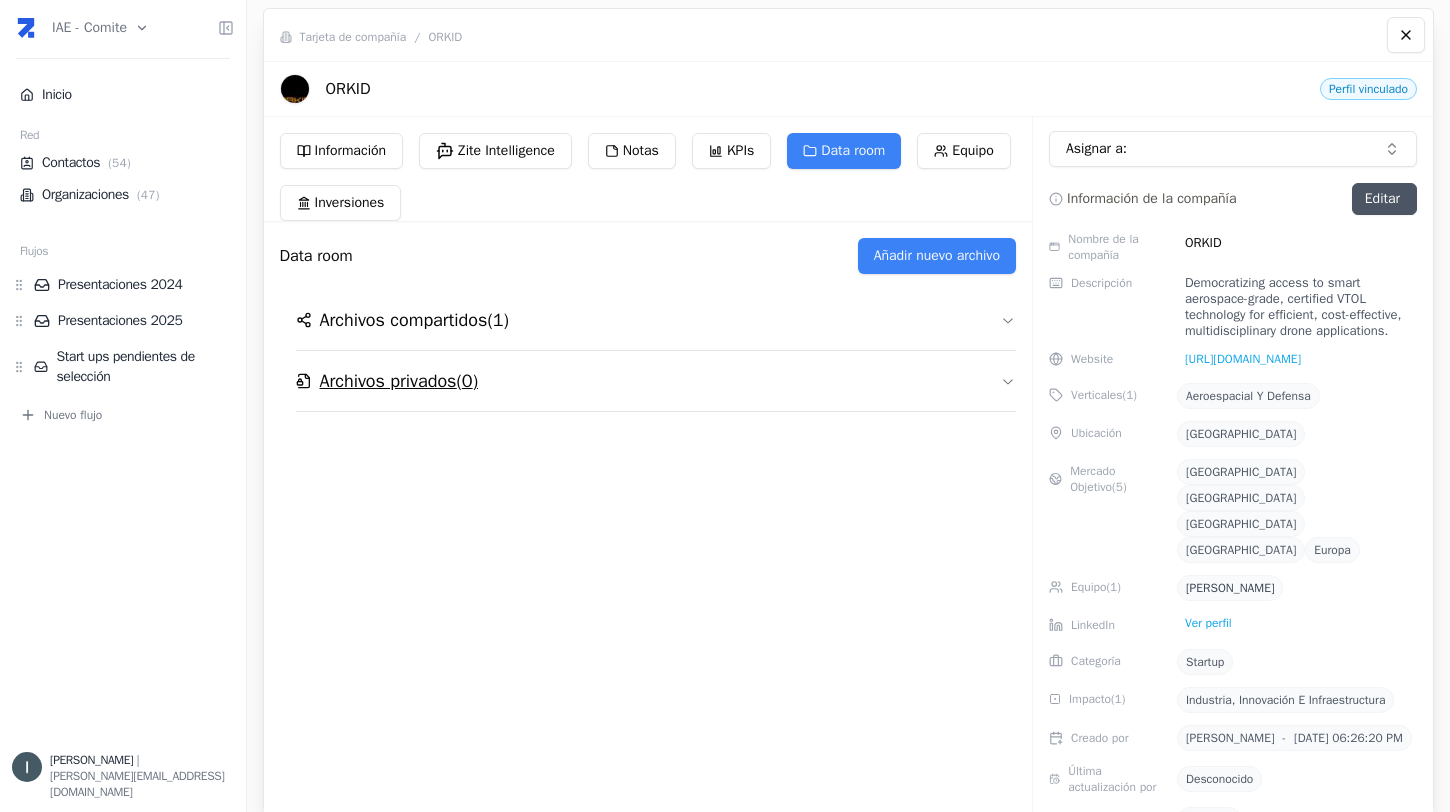 click on "Archivos privados  ( 0 )" at bounding box center [656, 381] 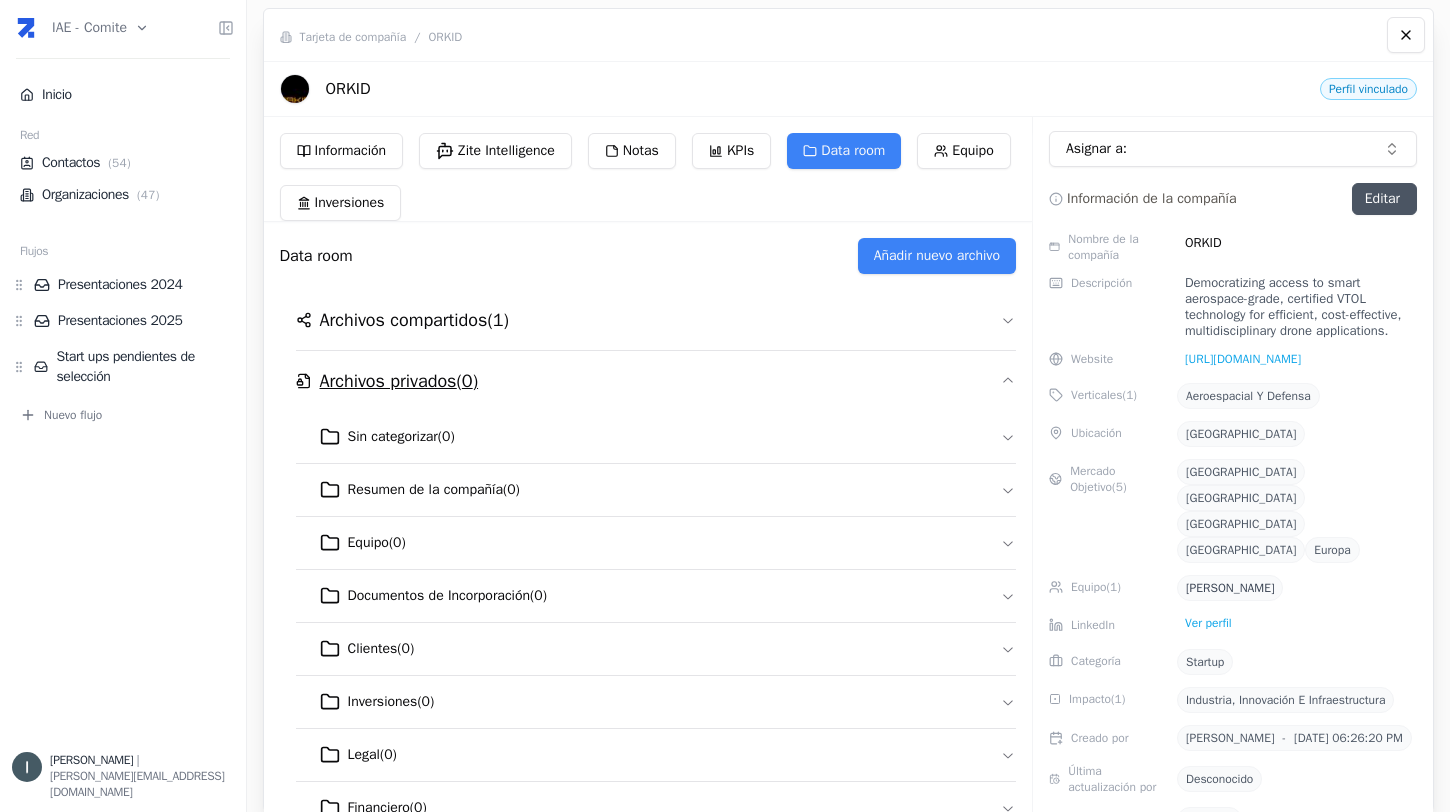 click on "Archivos privados  ( 0 )" at bounding box center (656, 381) 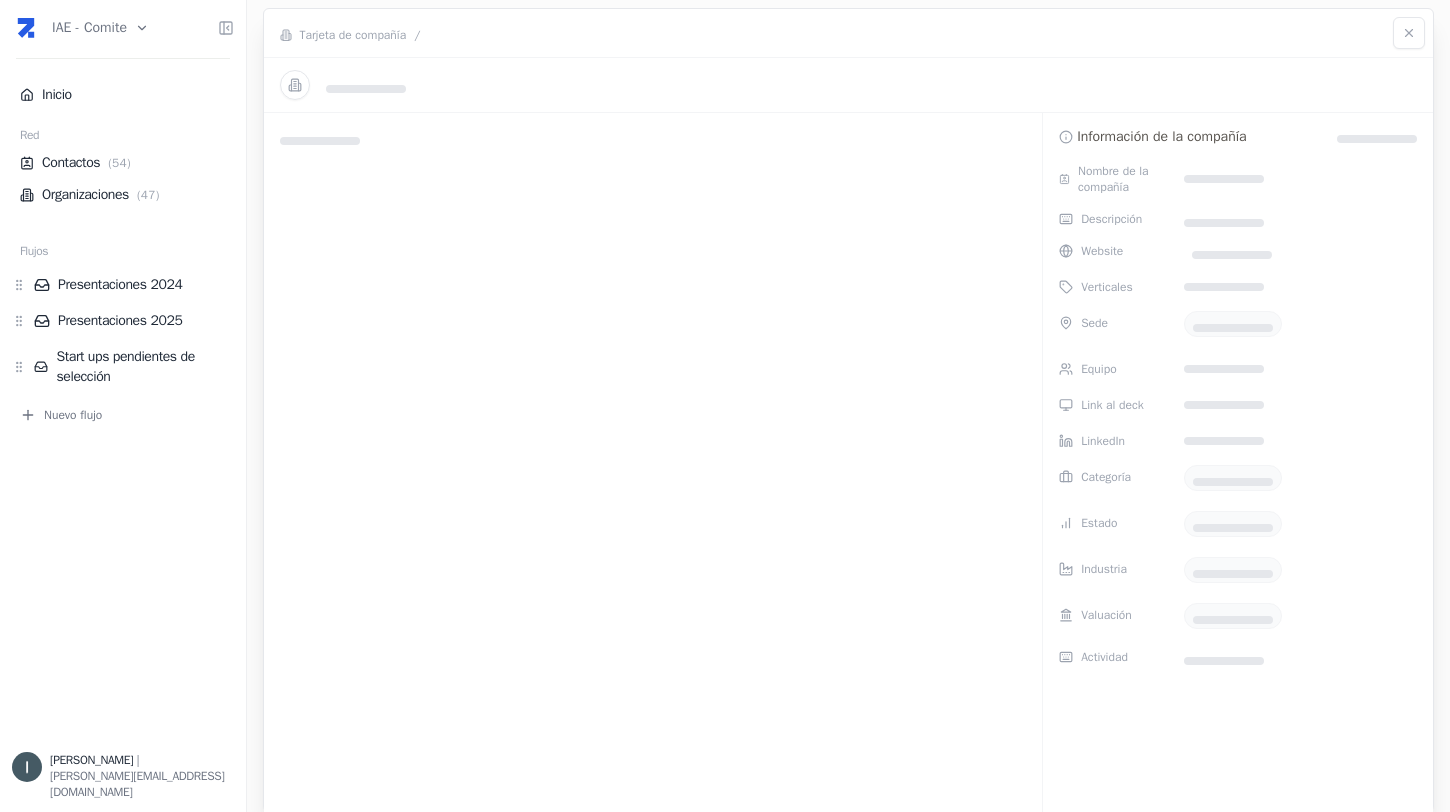 scroll, scrollTop: 0, scrollLeft: 0, axis: both 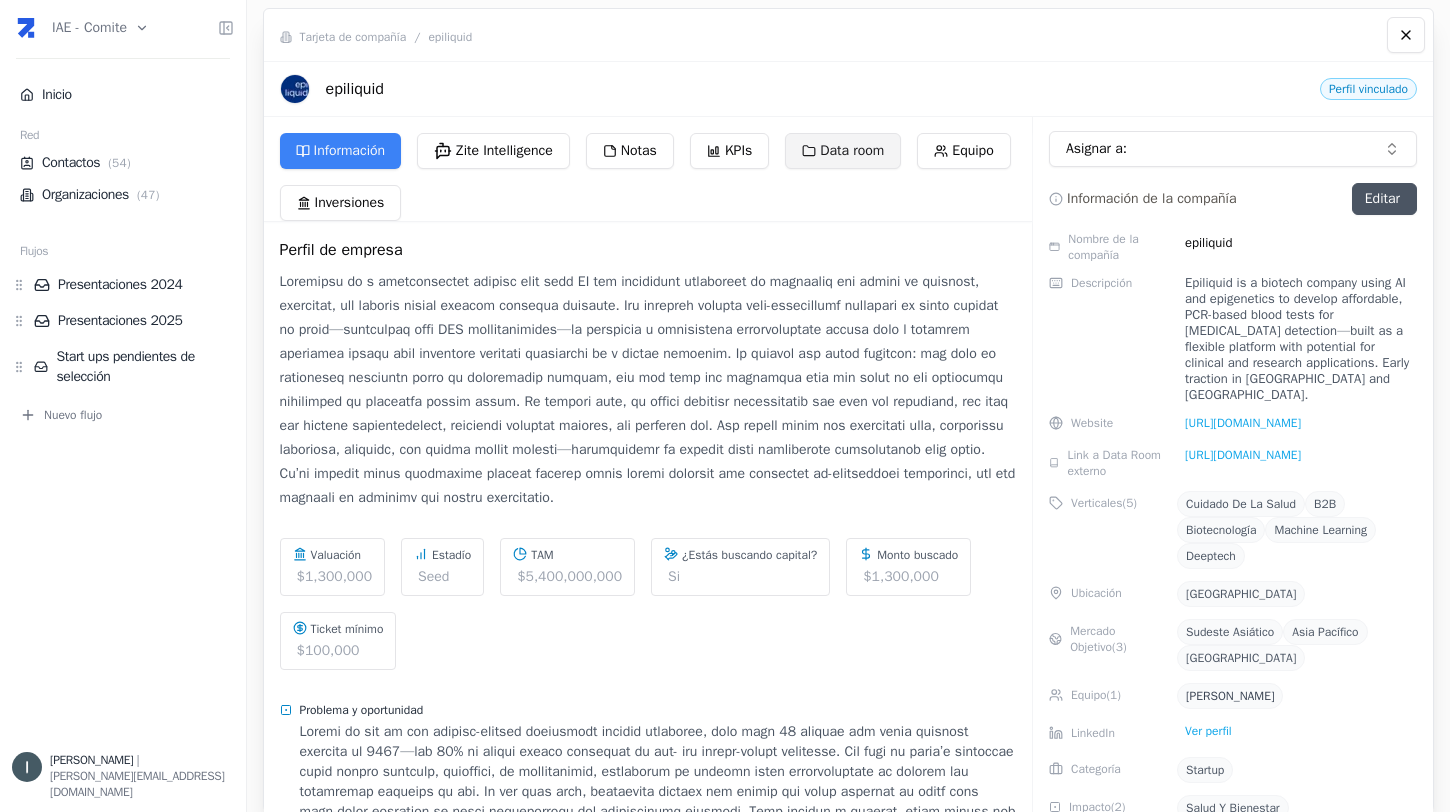 click on "Data room" at bounding box center [843, 151] 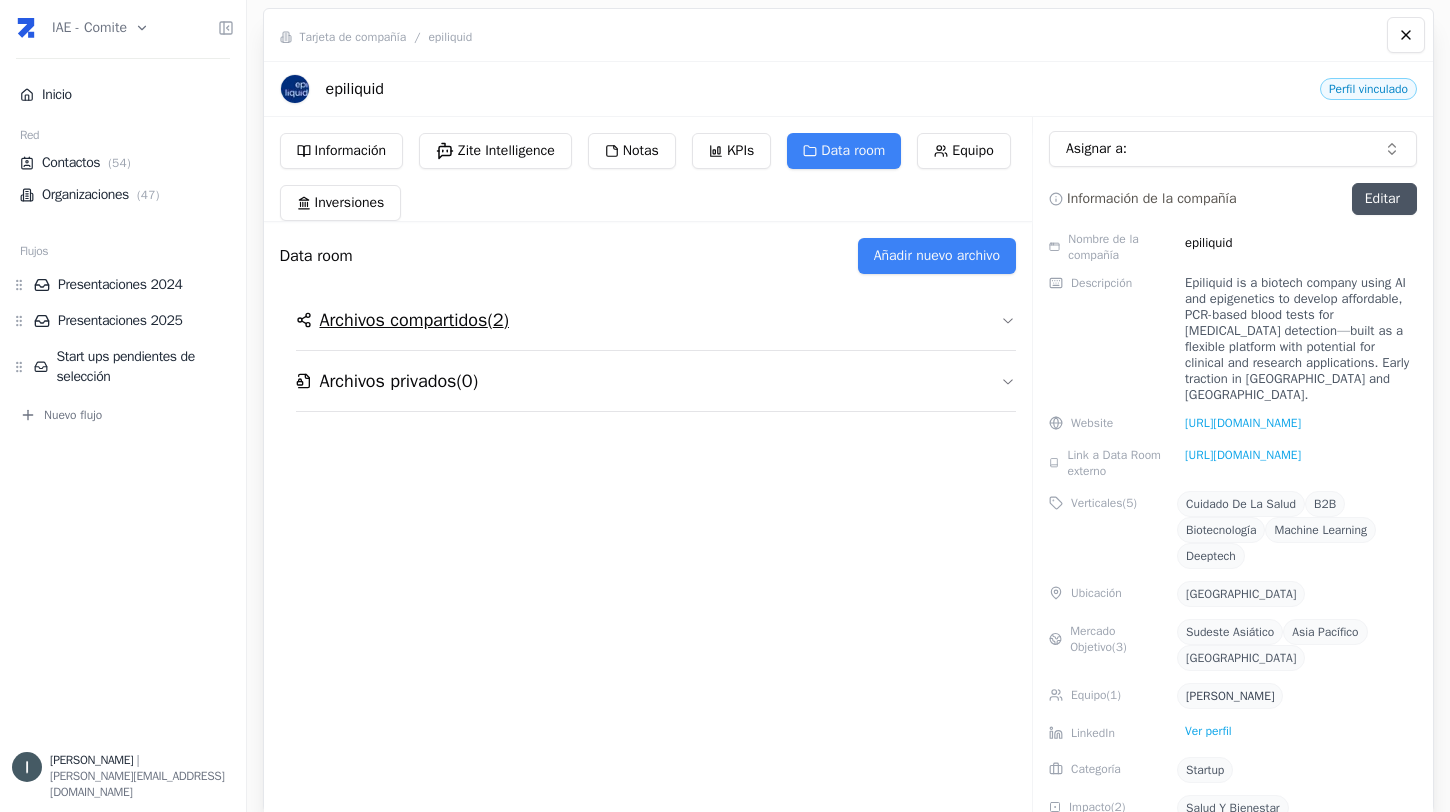 click on "Archivos compartidos  ( 2 )" at bounding box center [656, 320] 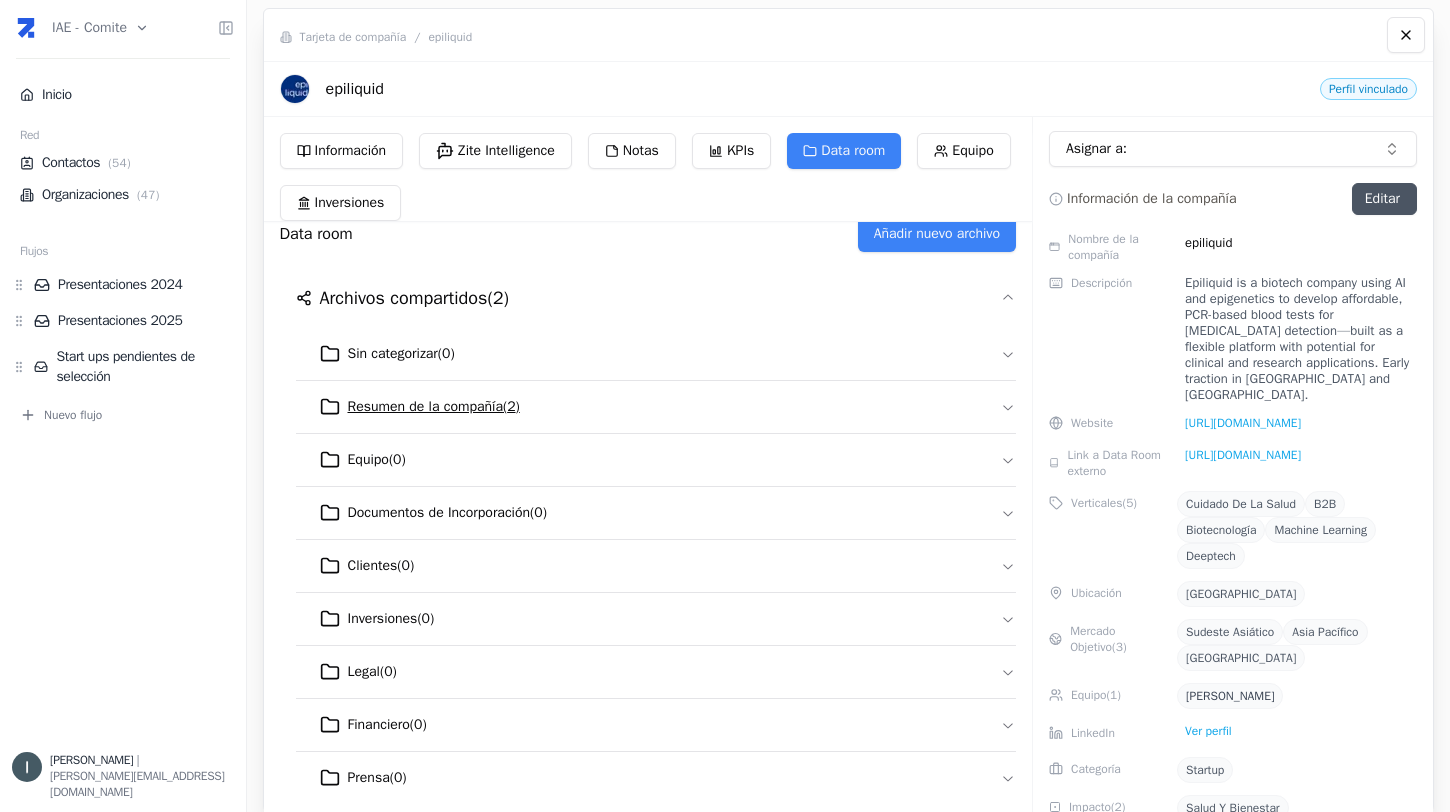 scroll, scrollTop: 42, scrollLeft: 0, axis: vertical 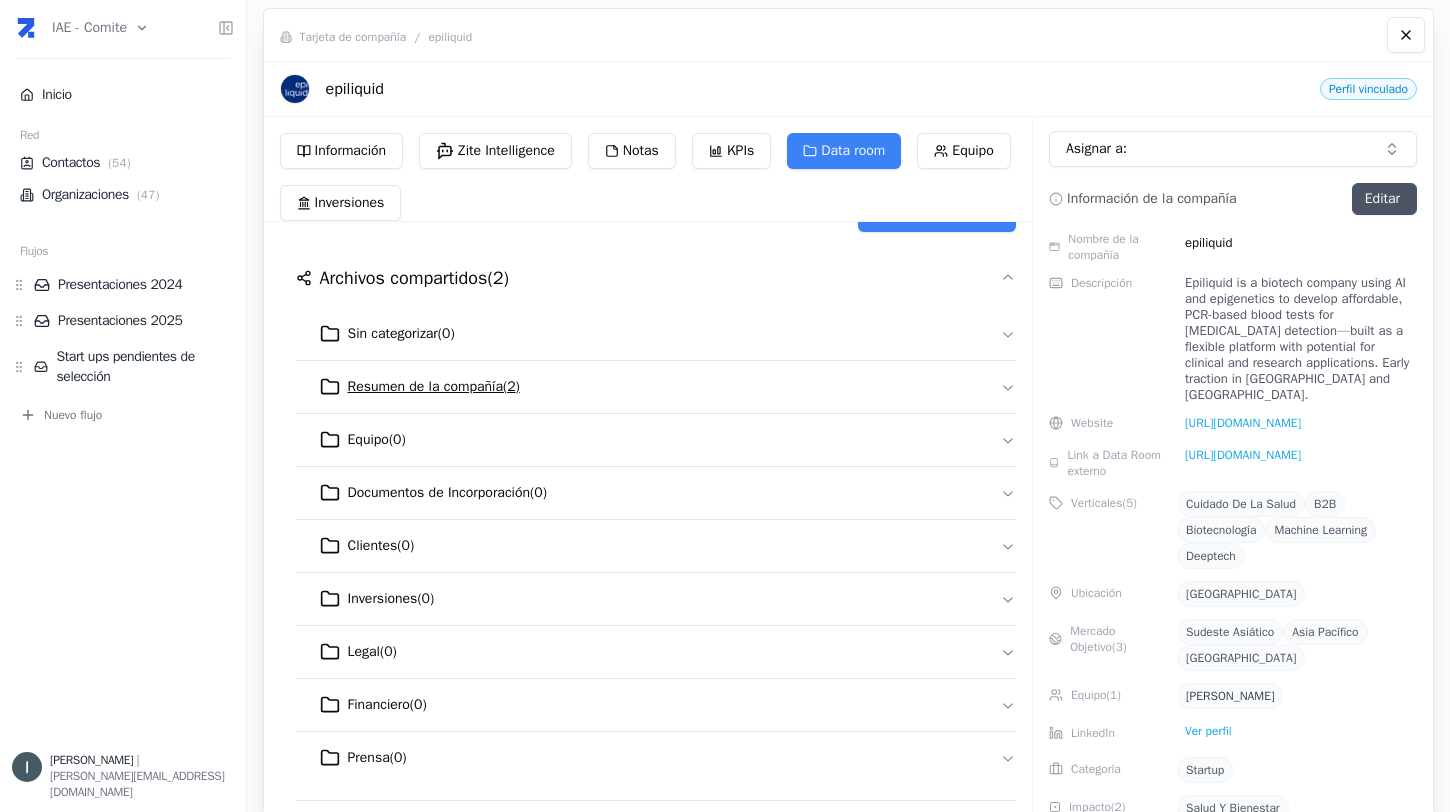 click on "Resumen de la compañía  ( 2 )" at bounding box center [656, 387] 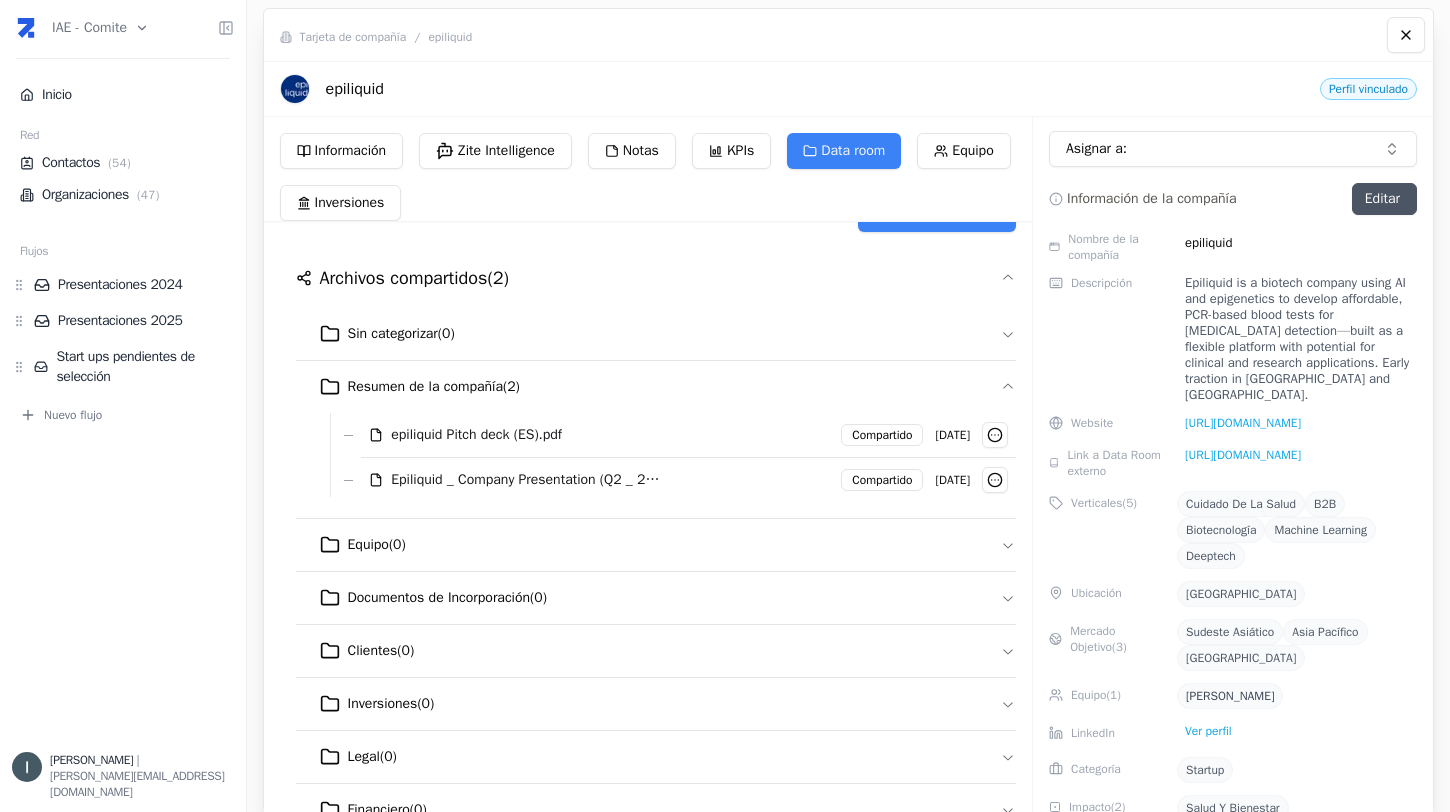 type 